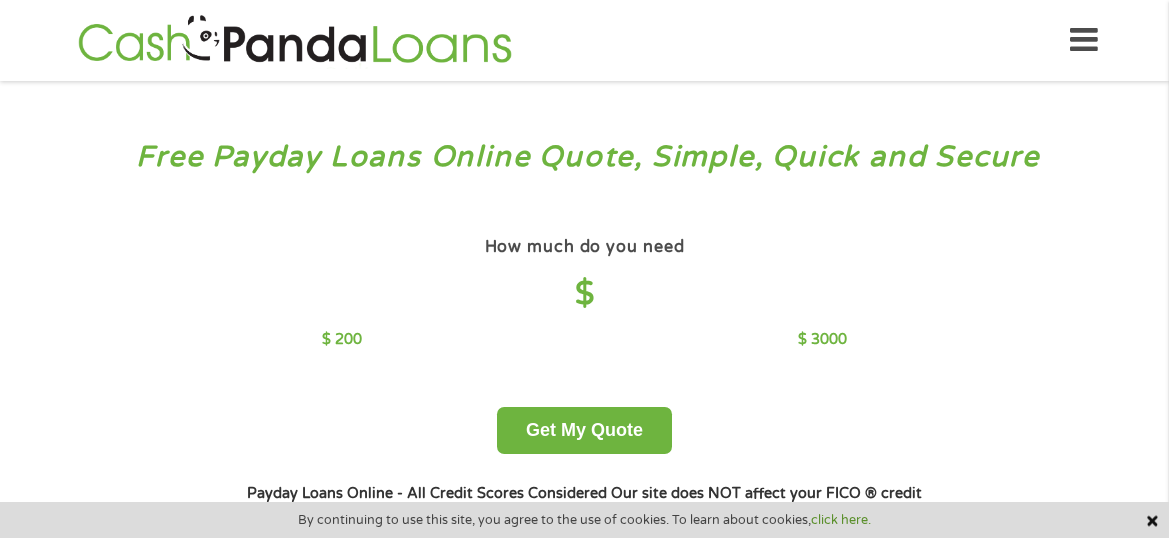 scroll, scrollTop: 0, scrollLeft: 0, axis: both 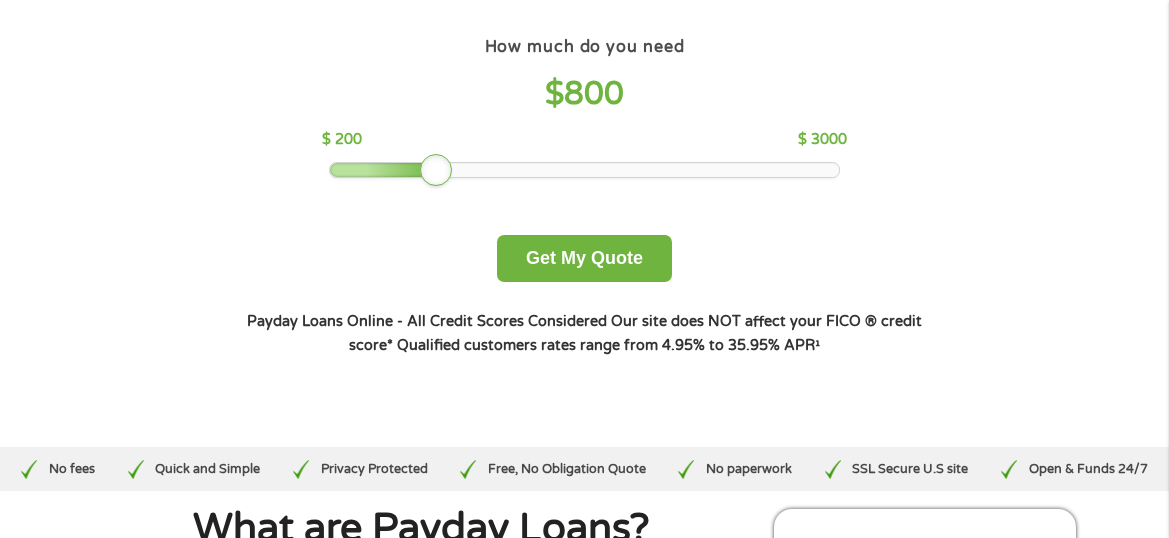 drag, startPoint x: 479, startPoint y: 173, endPoint x: 439, endPoint y: 170, distance: 40.112343 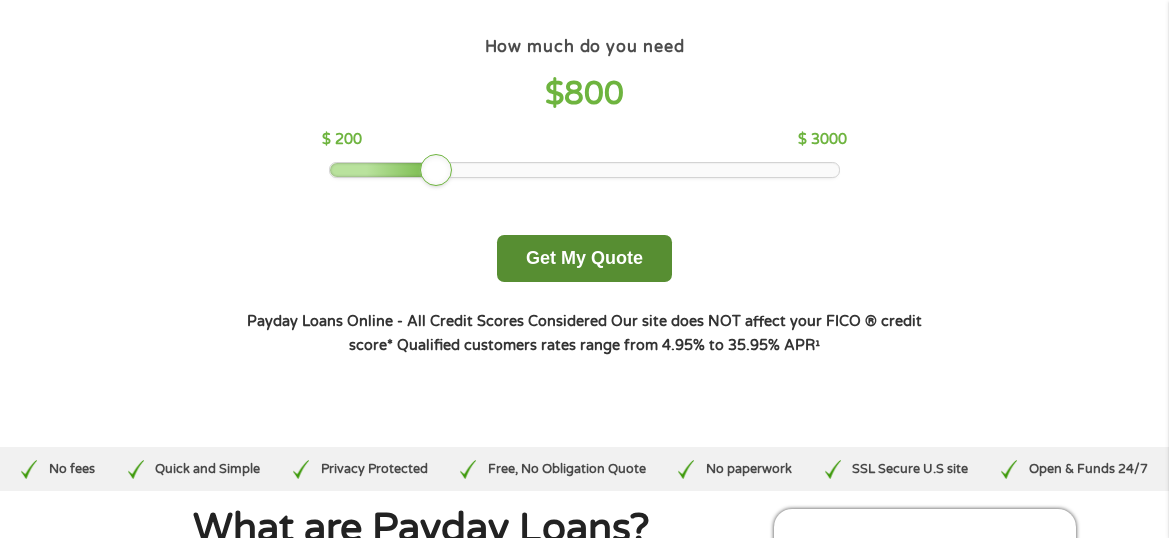 click on "Get My Quote" at bounding box center (584, 258) 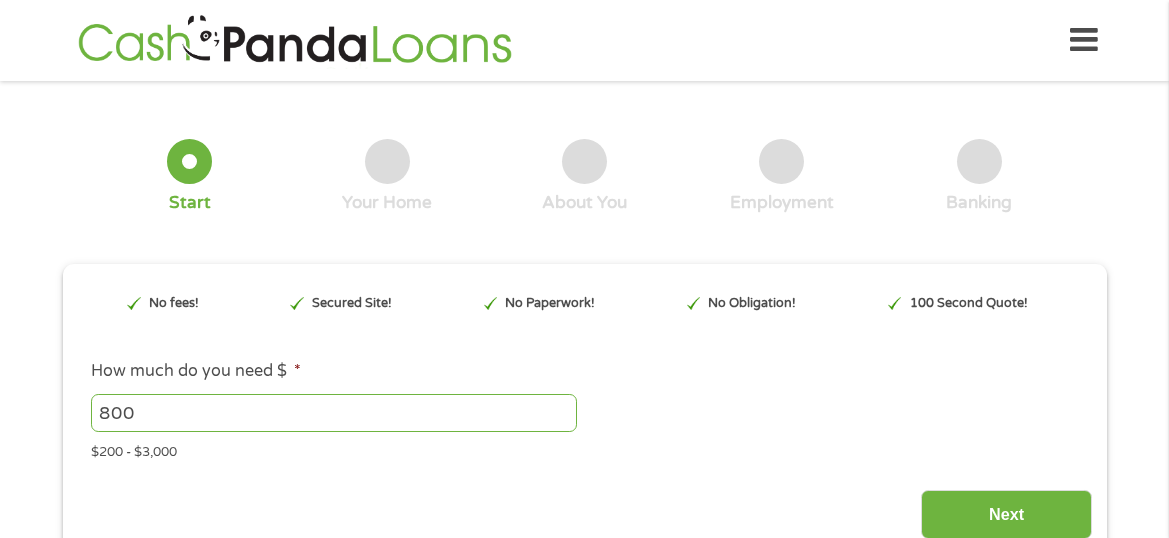 scroll, scrollTop: 0, scrollLeft: 0, axis: both 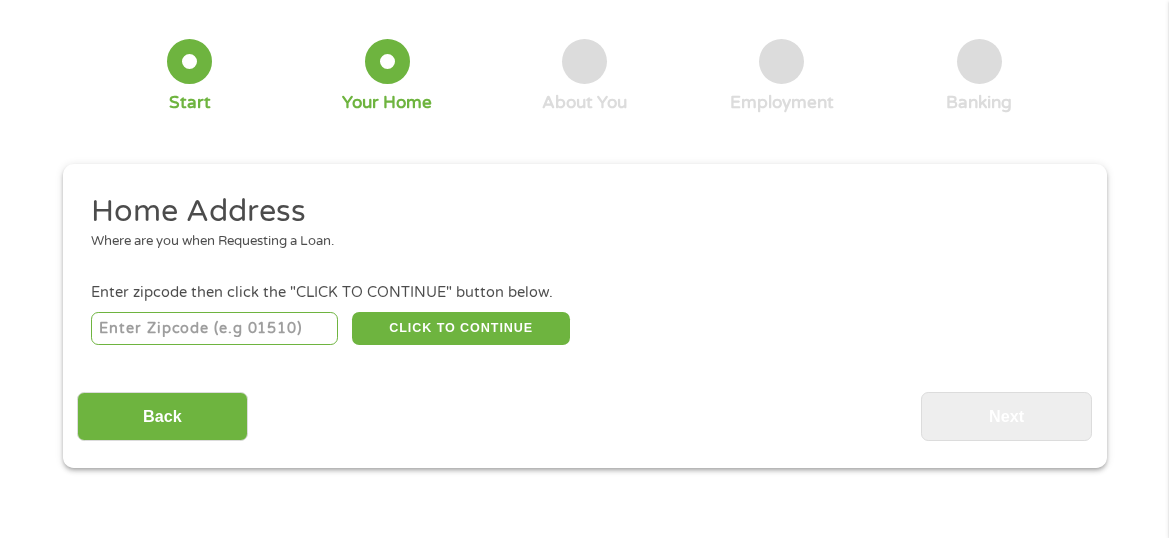 click at bounding box center [214, 329] 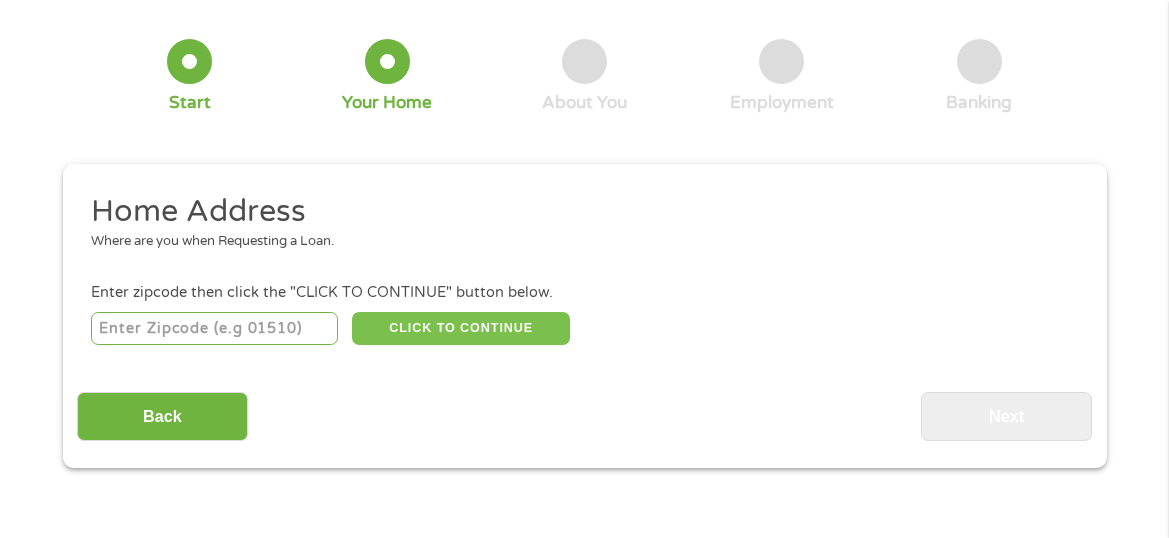type on "[POSTAL CODE]" 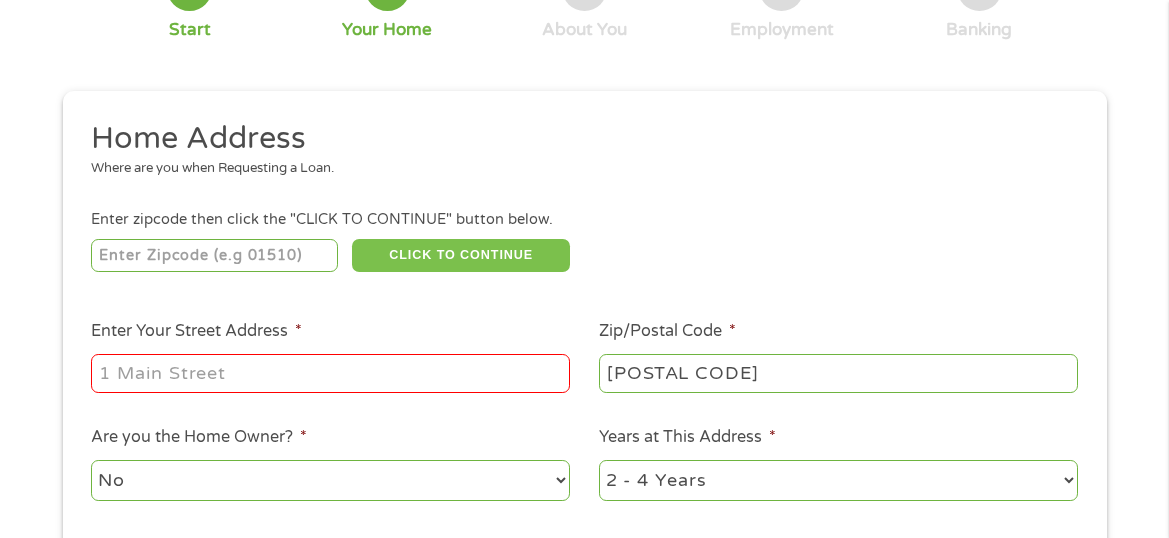 scroll, scrollTop: 400, scrollLeft: 0, axis: vertical 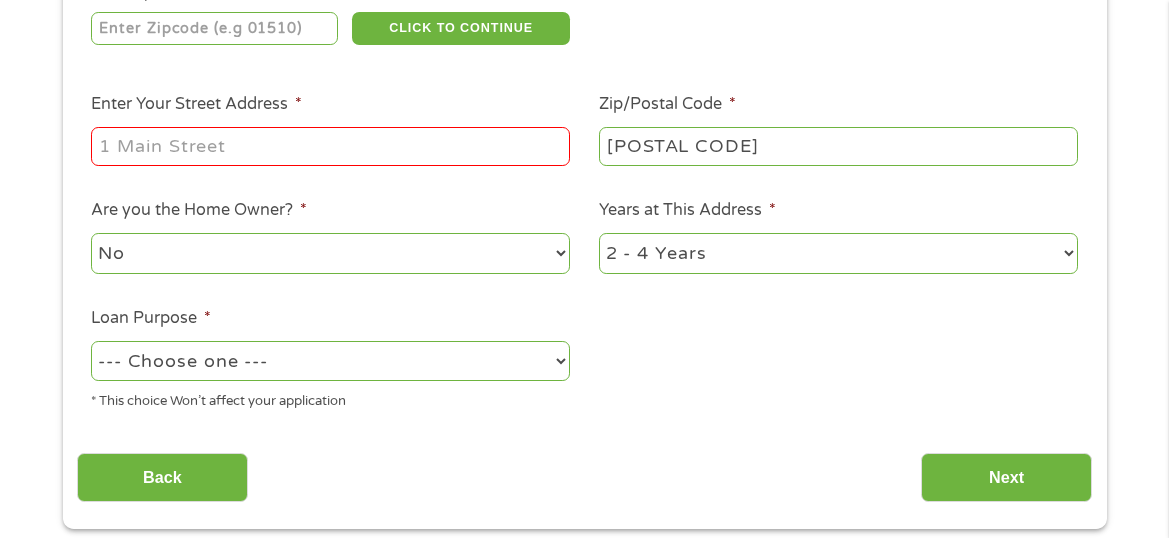 click on "Enter Your Street Address *" at bounding box center [330, 146] 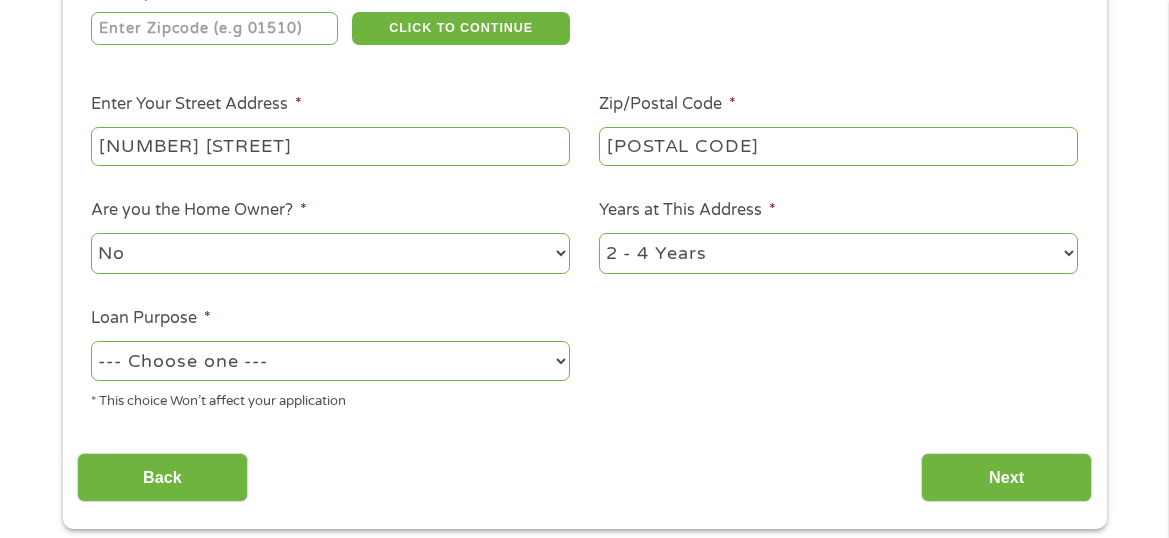 type on "[NUMBER] [STREET]" 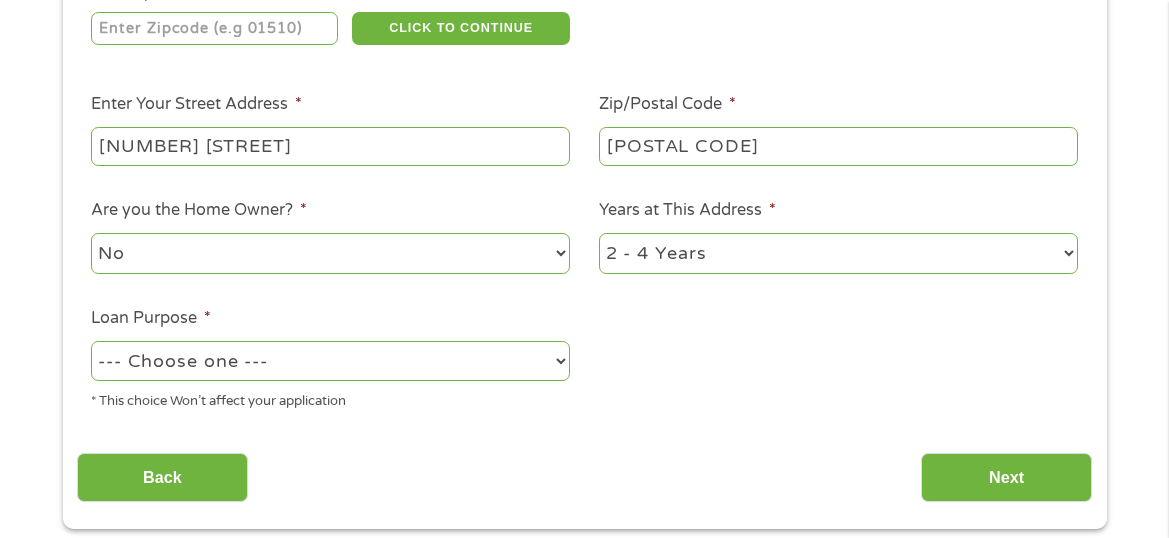click on "Home Address Where are you when Requesting a Loan.
Enter zipcode then click the "CLICK TO CONTINUE" button below.
[POSTAL CODE]
CLICK TO CONTINUE
Please recheck your Zipcode, it seems to be Incorrect Enter Your Street Address * [NUMBER] [STREET] Zip/Postal Code * [POSTAL CODE] This field is hidden when viewing the form City * [CITY] This field is hidden when viewing the form State * Alabama Alaska Arizona Arkansas California Colorado Connecticut Delaware Florida Georgia Hawaii Idaho Illinois Indiana Iowa Kansas Kentucky Louisiana Maine Maryland Massachusetts Michigan Minnesota Mississippi Missouri Montana Nebraska Nevada New Hampshire New Jersey New Mexico North Carolina North Dakota Ohio Oklahoma Oregon Pennsylvania Rhode Island South Carolina South Dakota Tennessee Texas Utah Vermont Virginia Washington West Virginia Wisconsin Wyoming Are you the Home Owner? * No Yes Years at This Address * 1 Year or less 1 - 2 Years 2 - 4 Years Over 4 Years Loan Purpose * --- Choose one --- Pay Bills Debt Consolidation" at bounding box center (584, 159) 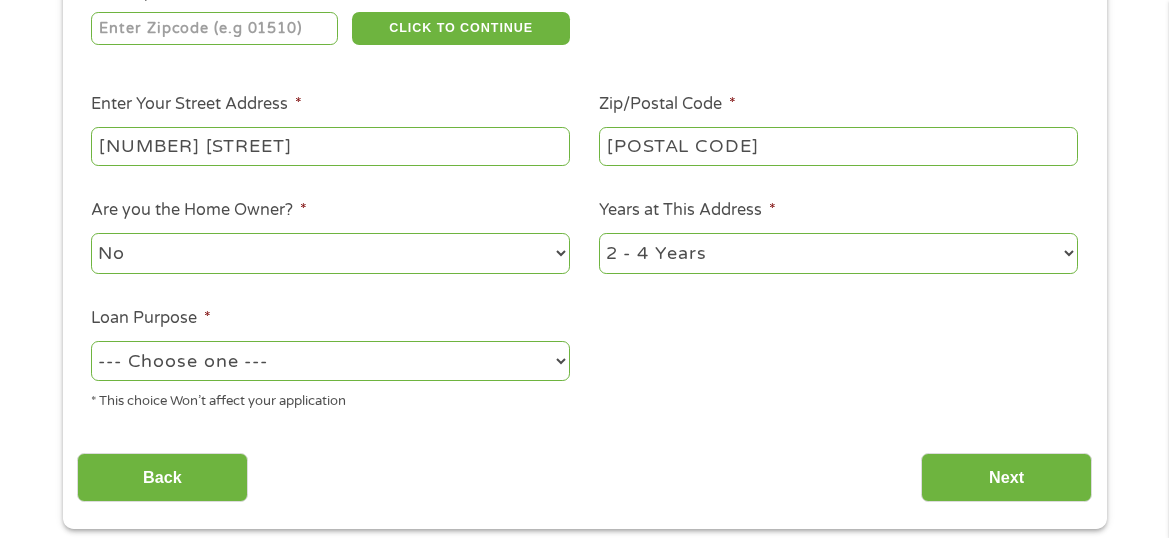 click on "1 Year or less 1 - 2 Years 2 - 4 Years Over 4 Years" at bounding box center (838, 253) 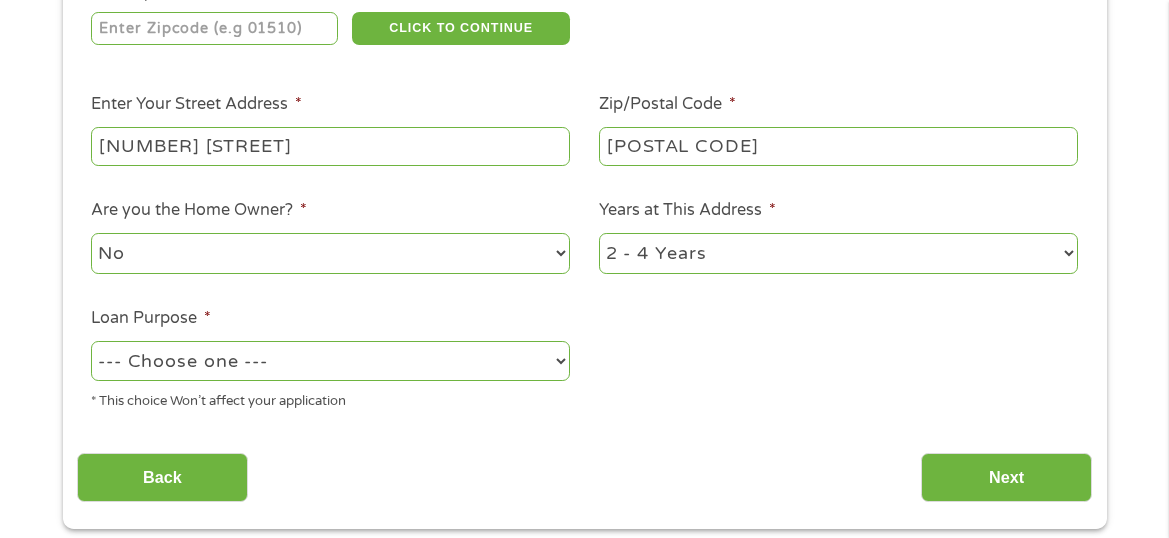 select on "60months" 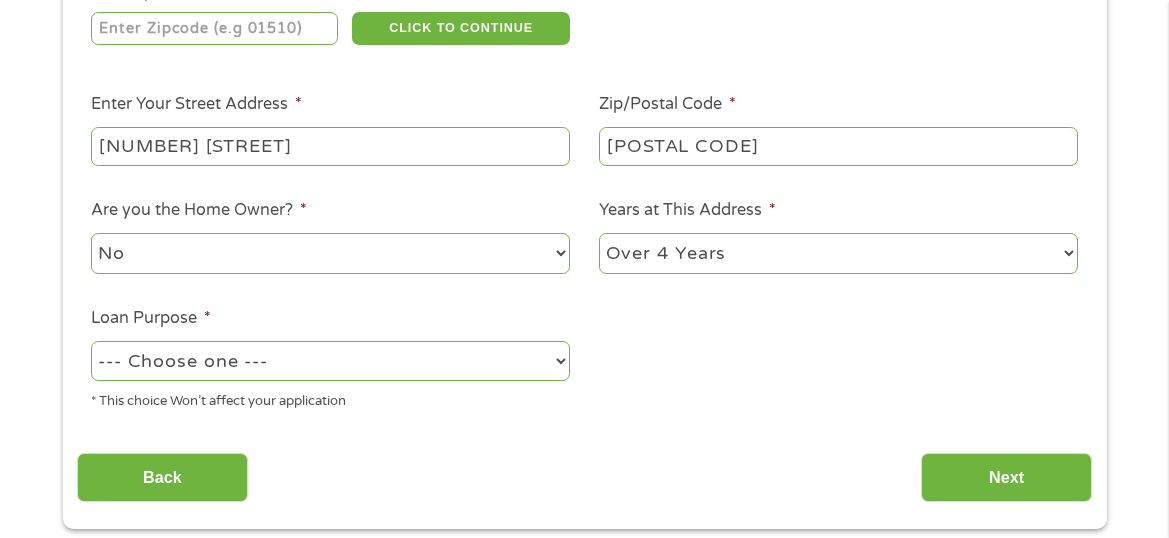click on "1 Year or less 1 - 2 Years 2 - 4 Years Over 4 Years" at bounding box center (838, 253) 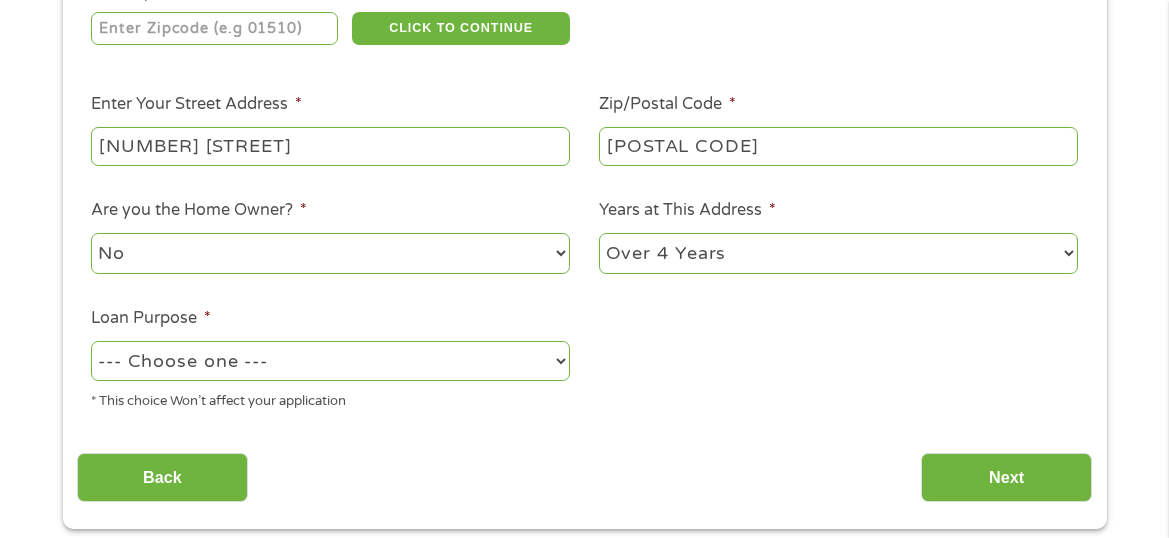 click on "--- Choose one --- Pay Bills Debt Consolidation Home Improvement Major Purchase Car Loan Short Term Cash Medical Expenses Other" at bounding box center [330, 361] 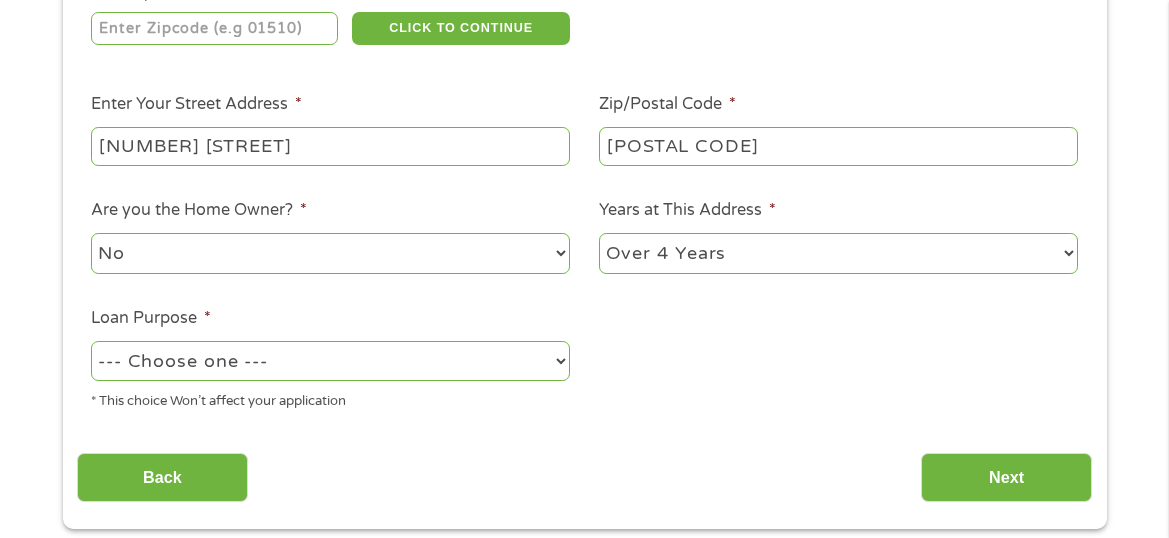 select on "majorpurchase" 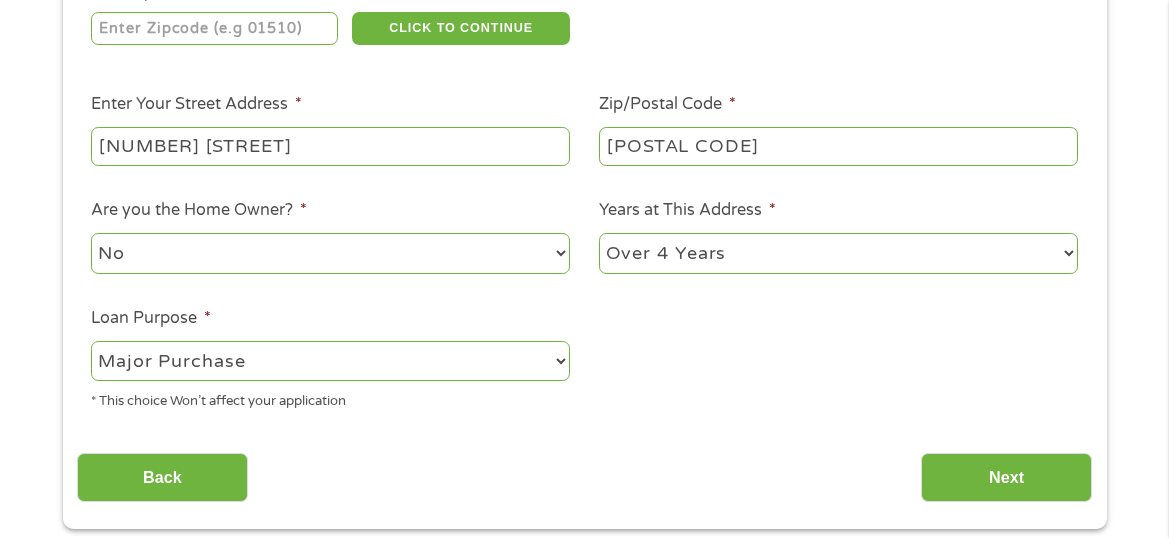 click on "--- Choose one --- Pay Bills Debt Consolidation Home Improvement Major Purchase Car Loan Short Term Cash Medical Expenses Other" at bounding box center [330, 361] 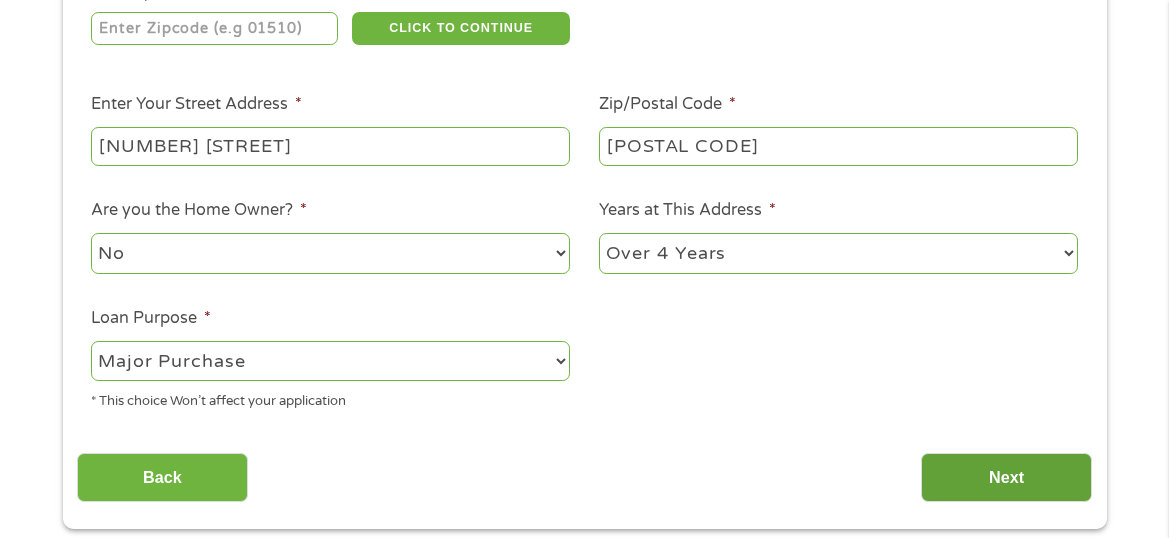 click on "Next" at bounding box center (1006, 477) 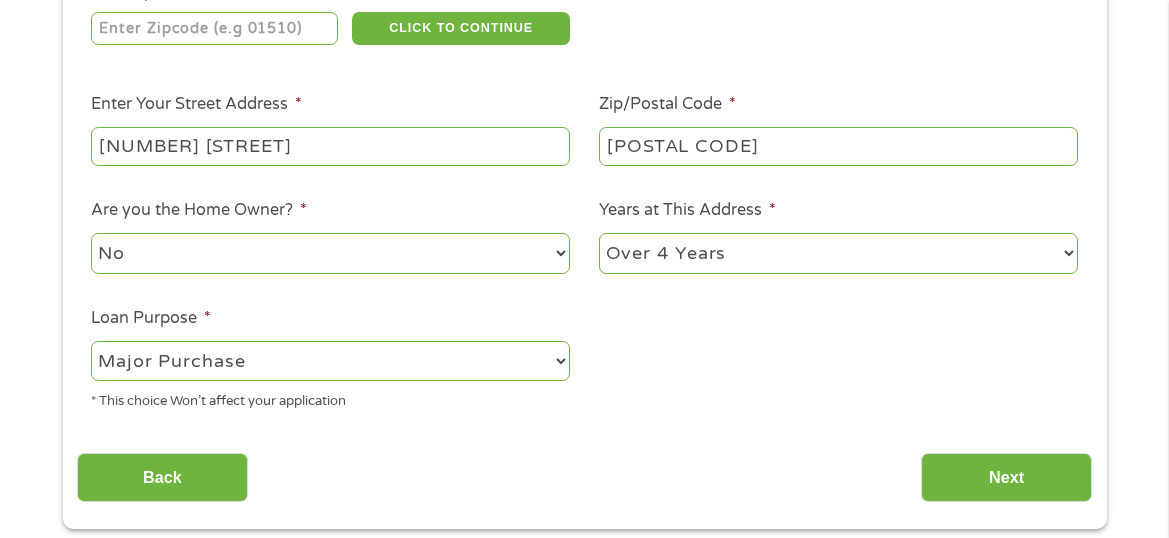 scroll, scrollTop: 8, scrollLeft: 8, axis: both 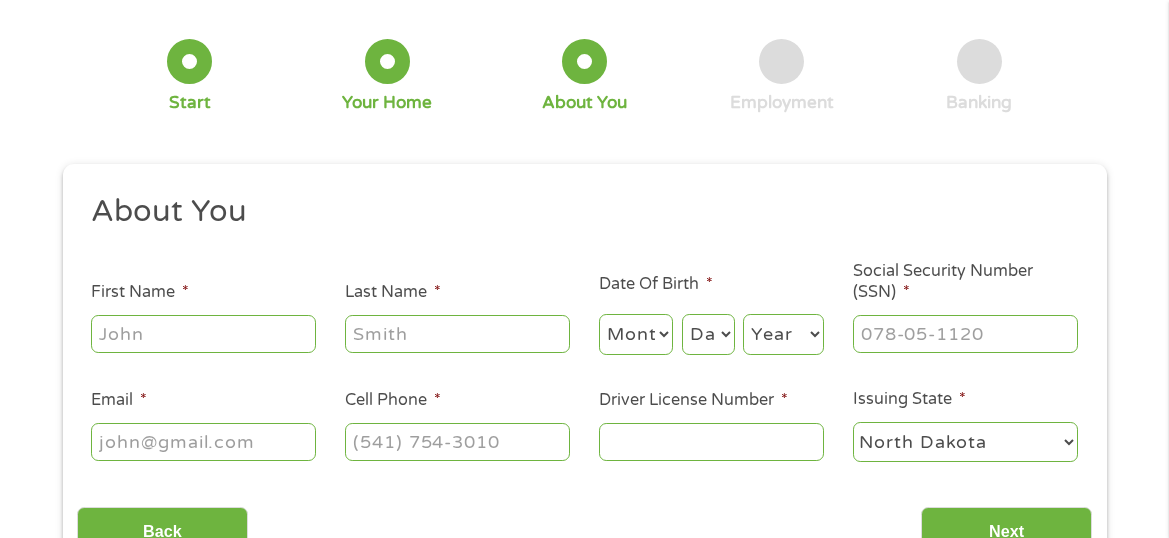 click on "First Name *" at bounding box center [203, 334] 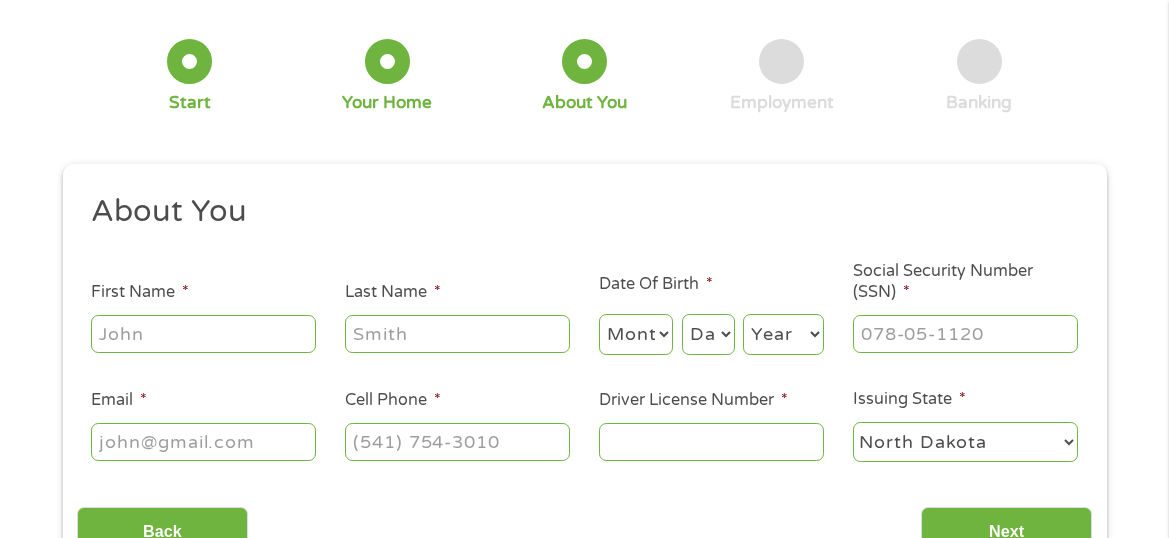 type on "[FIRST]" 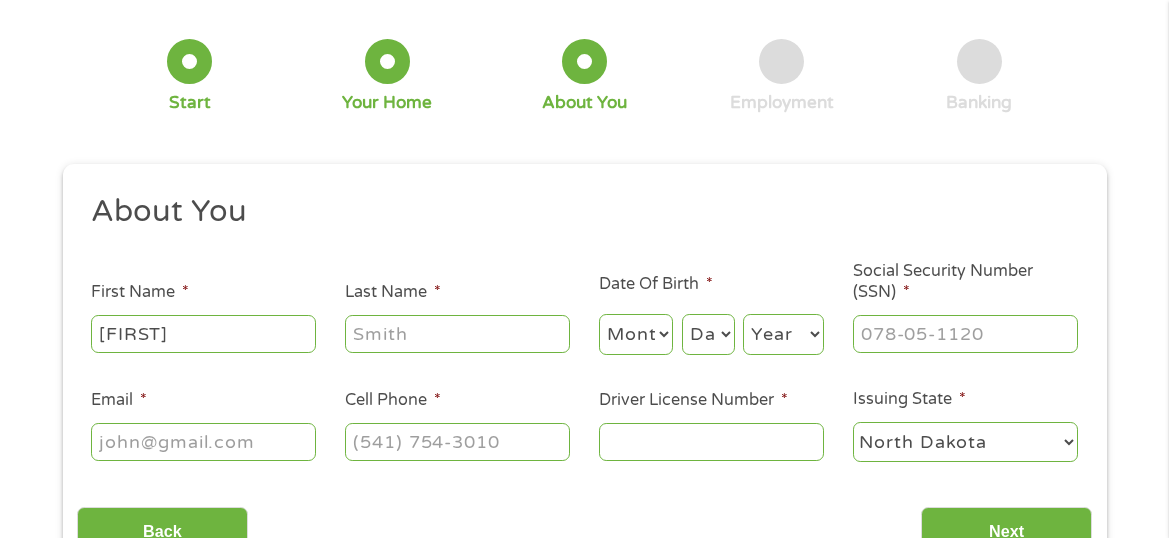 type on "[LAST]" 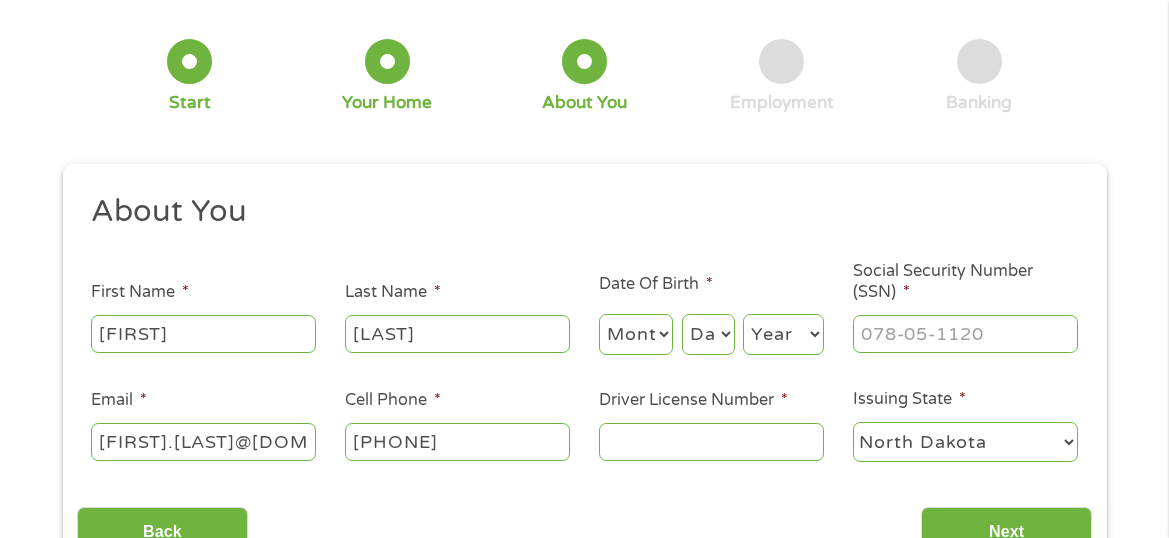 type on "[PHONE]" 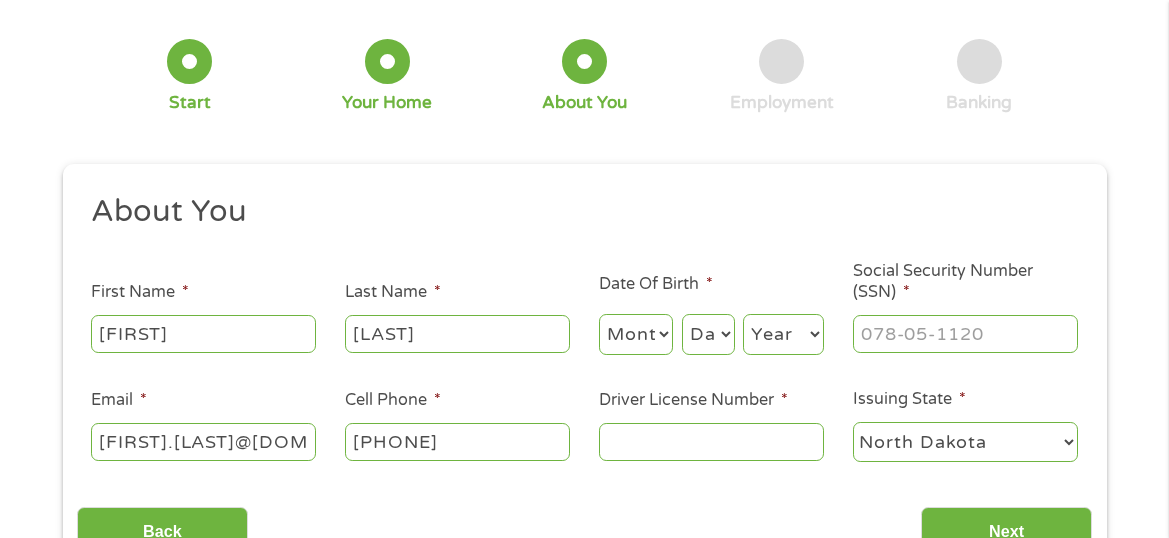 type on "[FIRST]" 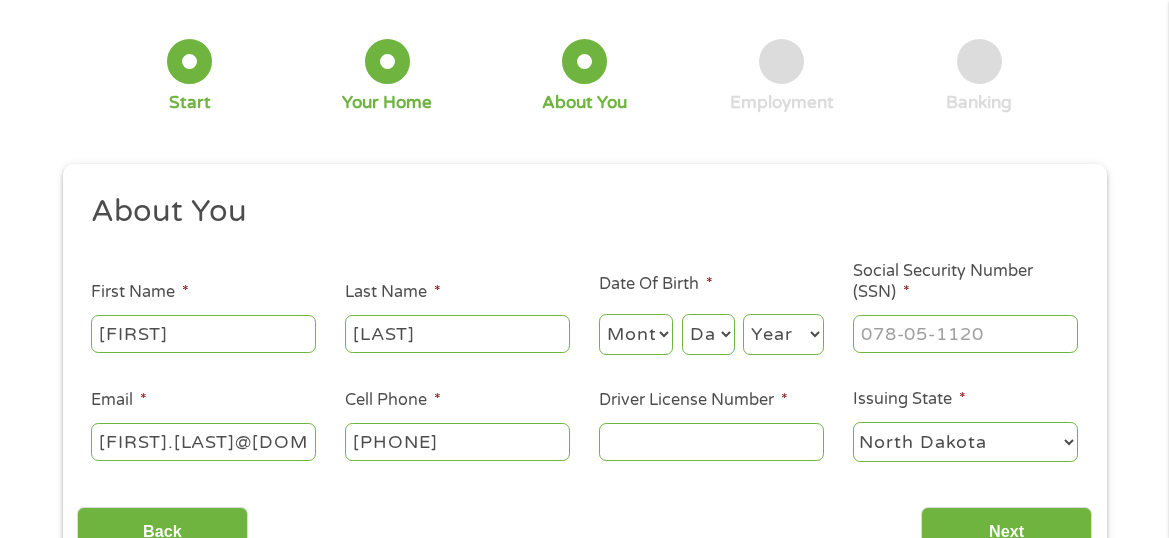 click on "[LAST]" at bounding box center (457, 334) 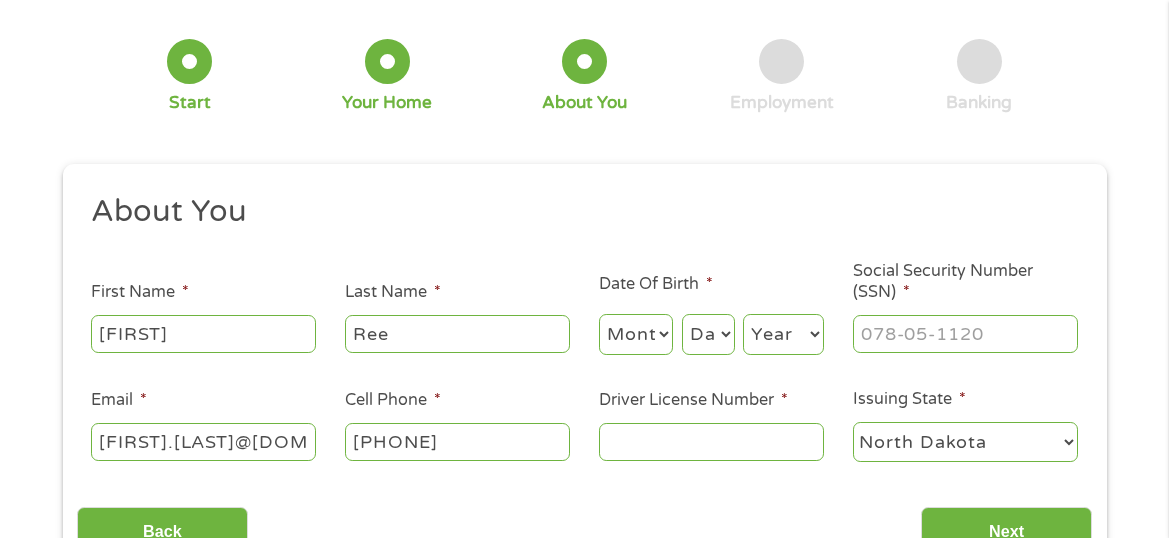 type on "[LAST]" 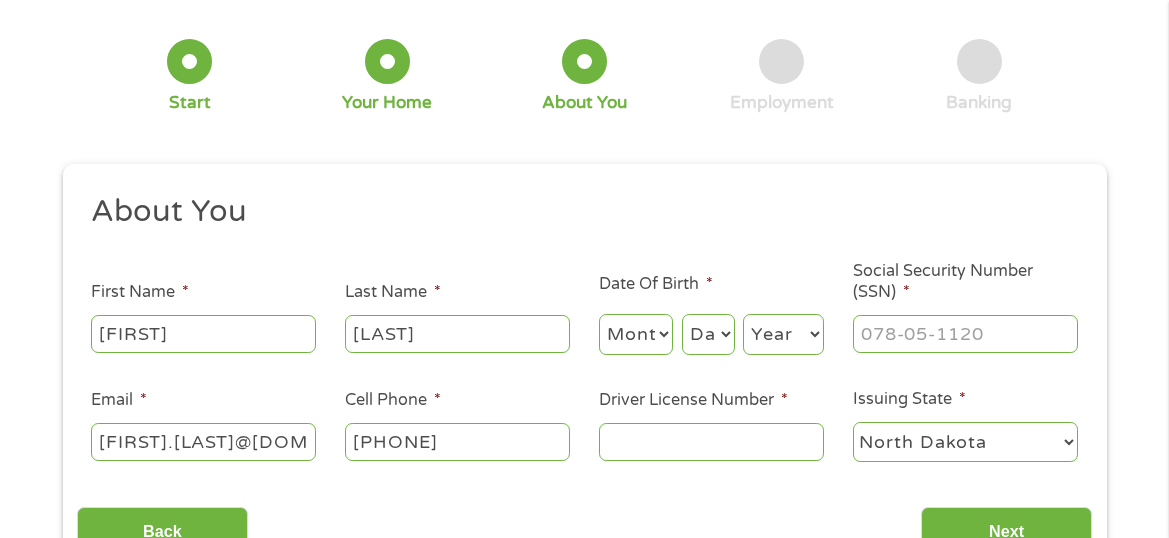 click on "Month 1 2 3 4 5 6 7 8 9 10 11 12" at bounding box center (636, 334) 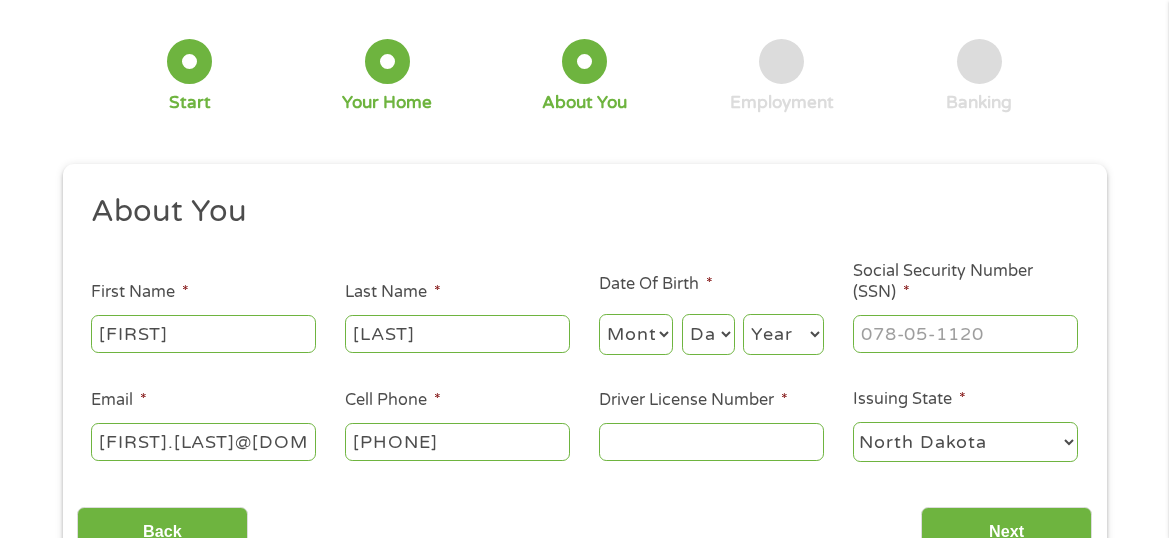 select on "7" 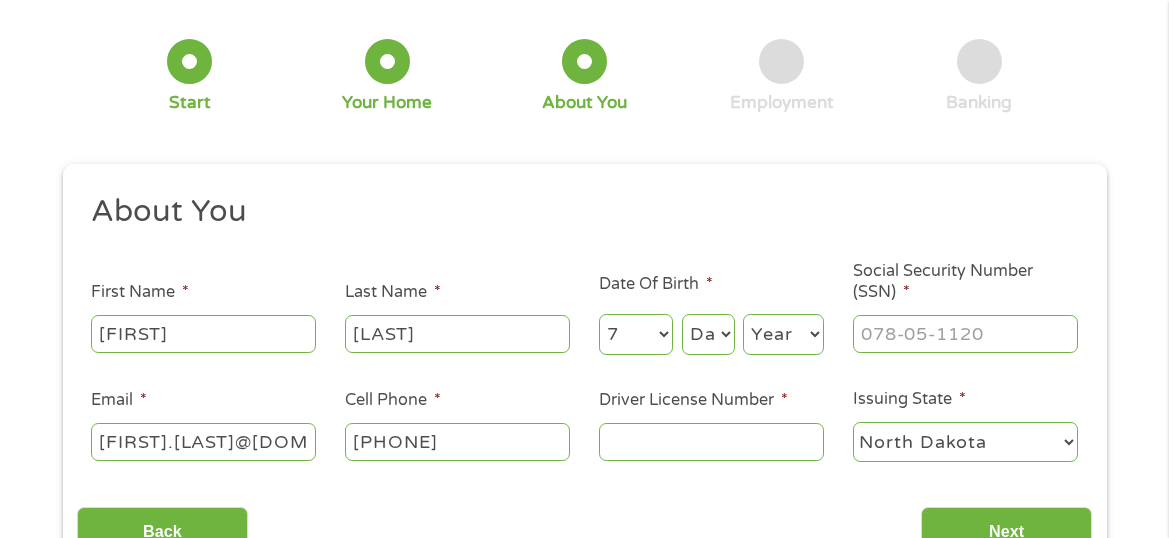 click on "Month 1 2 3 4 5 6 7 8 9 10 11 12" at bounding box center (636, 334) 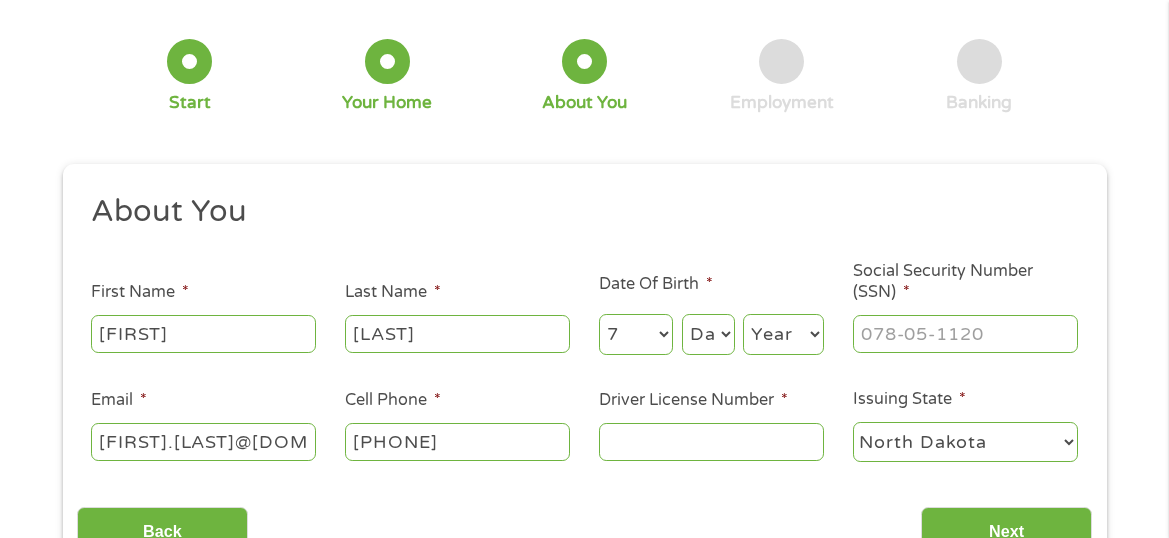 click on "Day 1 2 3 4 5 6 7 8 9 10 11 12 13 14 15 16 17 18 19 20 21 22 23 24 25 26 27 28 29 30 31" at bounding box center (708, 334) 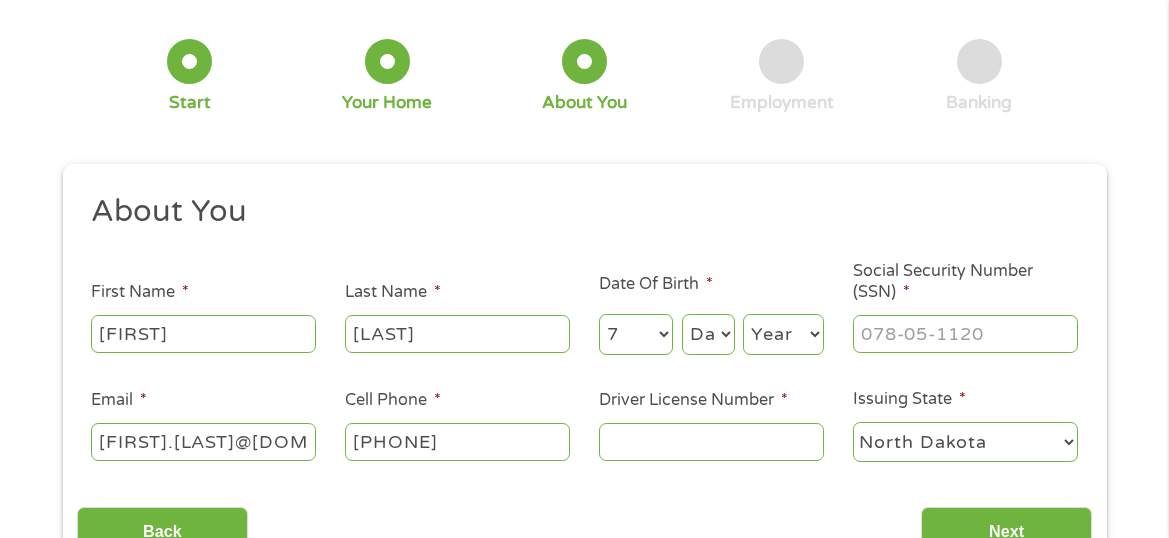 select on "3" 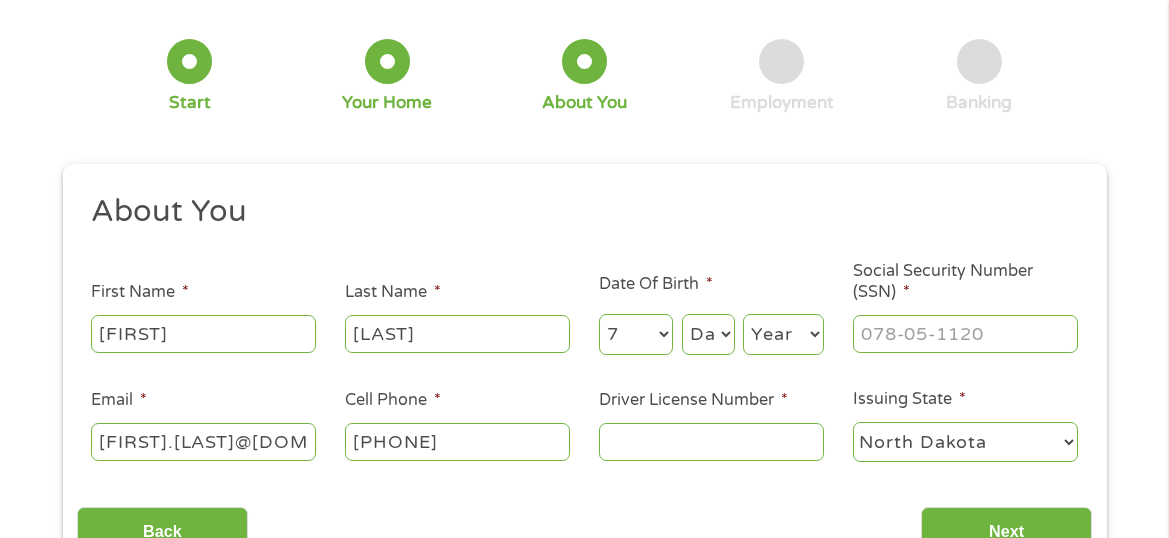 click on "Day 1 2 3 4 5 6 7 8 9 10 11 12 13 14 15 16 17 18 19 20 21 22 23 24 25 26 27 28 29 30 31" at bounding box center (708, 334) 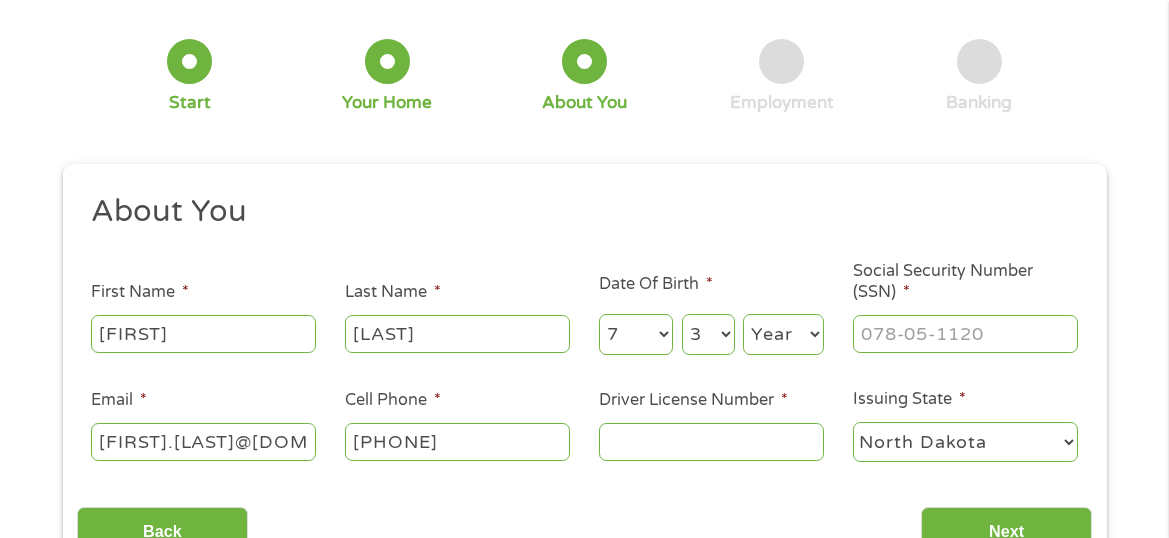 click on "Year 2007 2006 2005 2004 2003 2002 2001 2000 1999 1998 1997 1996 1995 1994 1993 1992 1991 1990 1989 1988 1987 1986 1985 1984 1983 1982 1981 1980 1979 1978 1977 1976 1975 1974 1973 1972 1971 1970 1969 1968 1967 1966 1965 1964 1963 1962 1961 1960 1959 1958 1957 1956 1955 1954 1953 1952 1951 1950 1949 1948 1947 1946 1945 1944 1943 1942 1941 1940 1939 1938 1937 1936 1935 1934 1933 1932 1931 1930 1929 1928 1927 1926 1925 1924 1923 1922 1921 1920" at bounding box center [783, 334] 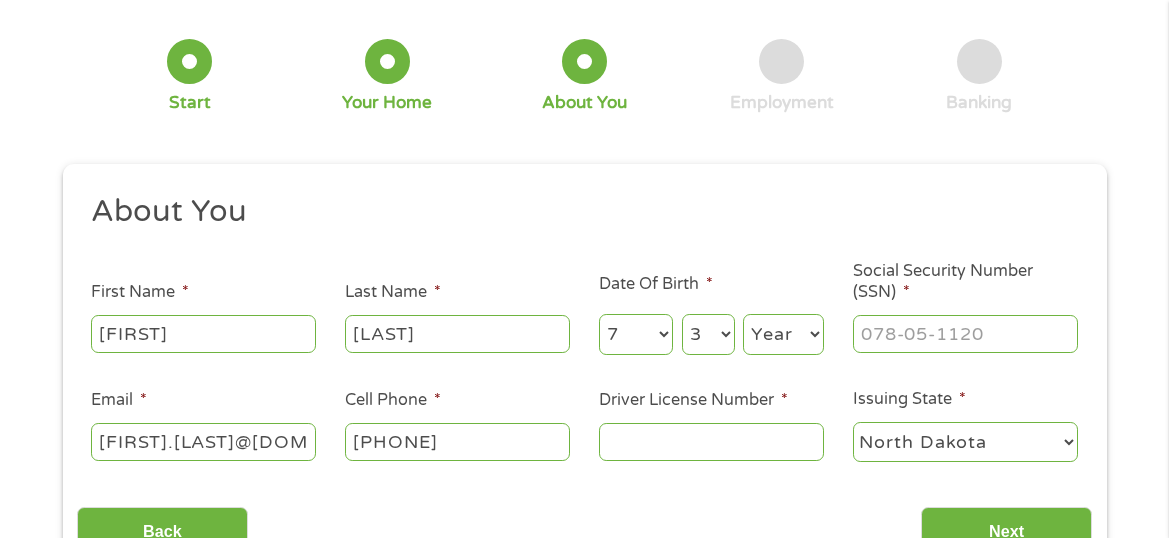 select on "1972" 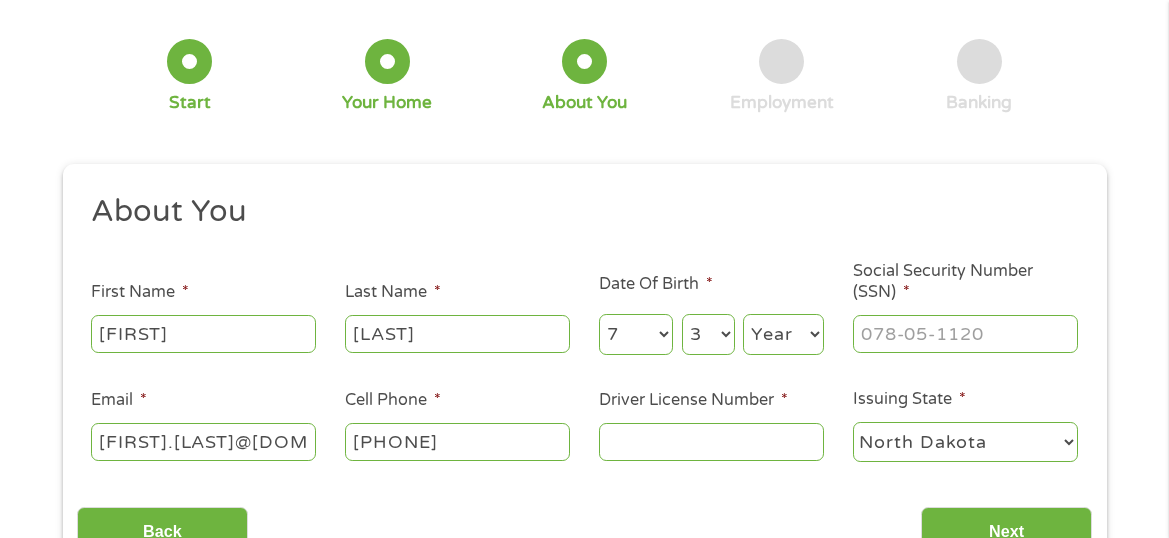 click on "Year 2007 2006 2005 2004 2003 2002 2001 2000 1999 1998 1997 1996 1995 1994 1993 1992 1991 1990 1989 1988 1987 1986 1985 1984 1983 1982 1981 1980 1979 1978 1977 1976 1975 1974 1973 1972 1971 1970 1969 1968 1967 1966 1965 1964 1963 1962 1961 1960 1959 1958 1957 1956 1955 1954 1953 1952 1951 1950 1949 1948 1947 1946 1945 1944 1943 1942 1941 1940 1939 1938 1937 1936 1935 1934 1933 1932 1931 1930 1929 1928 1927 1926 1925 1924 1923 1922 1921 1920" at bounding box center [783, 334] 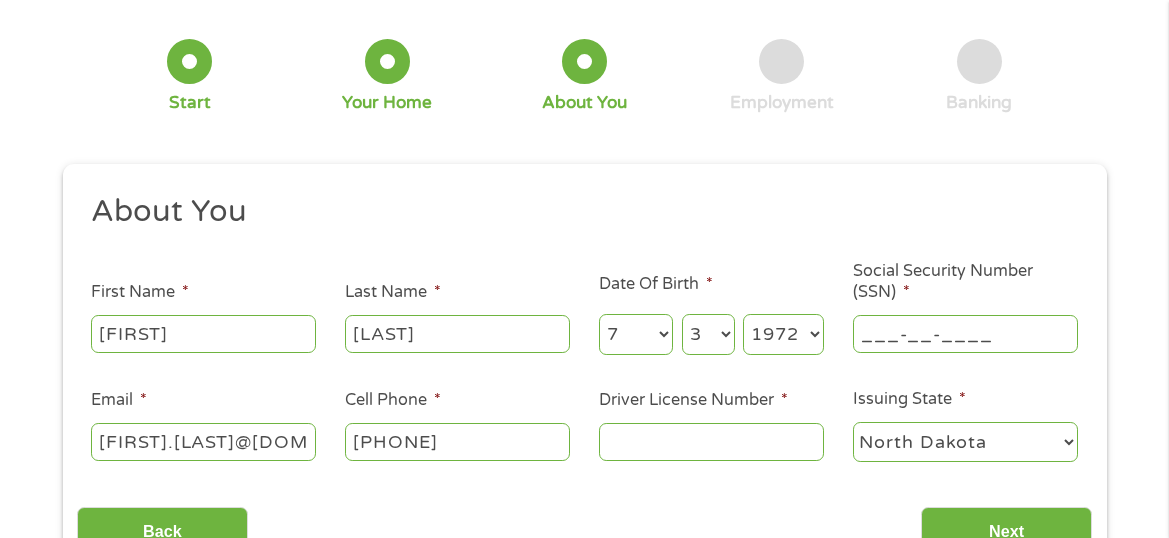 click on "___-__-____" at bounding box center (965, 334) 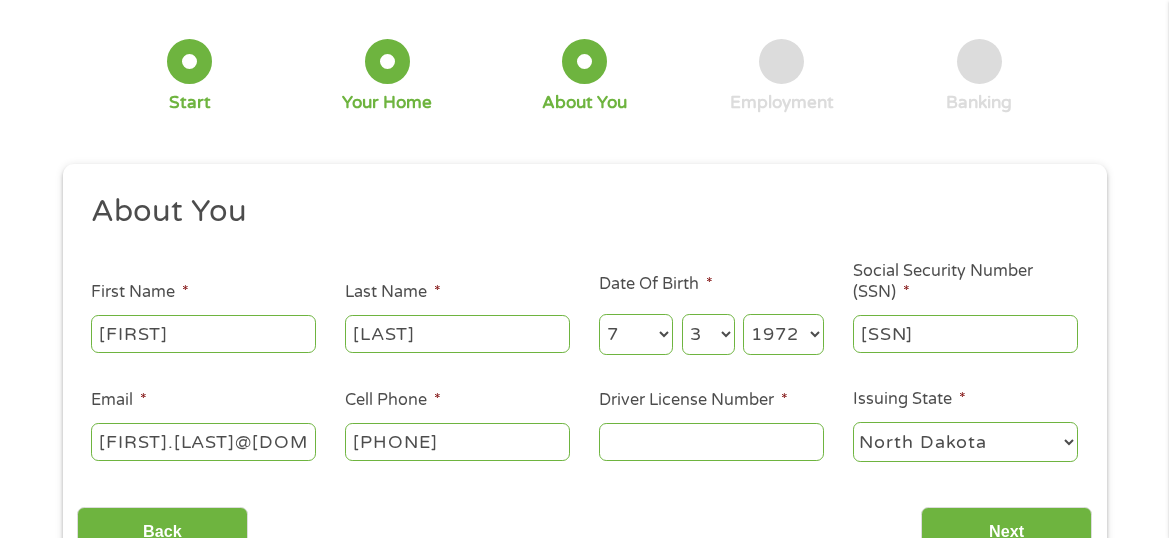 type on "[SSN]" 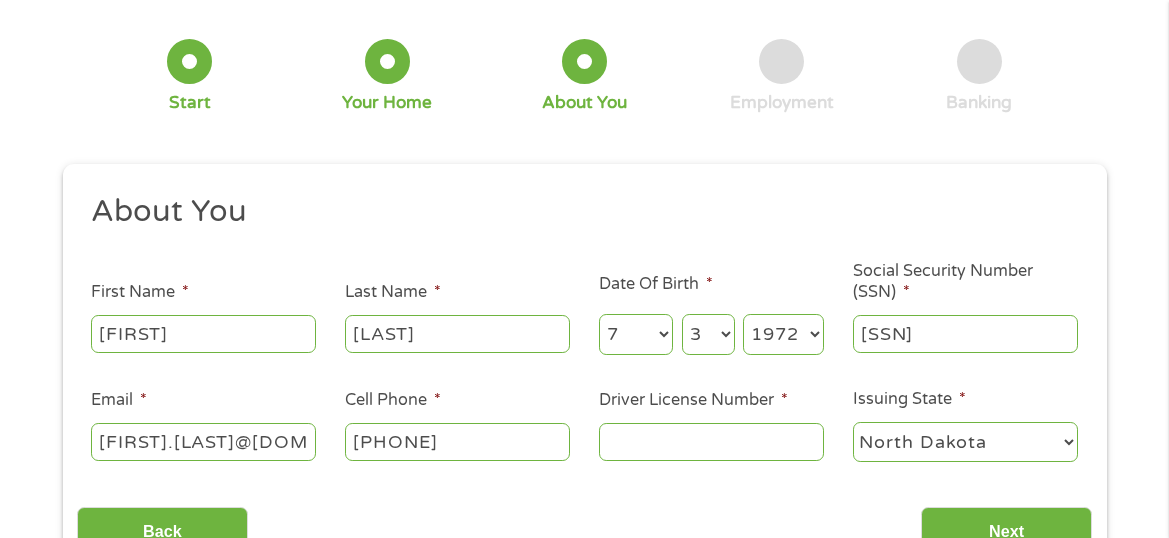 click on "Driver License Number *" at bounding box center [711, 442] 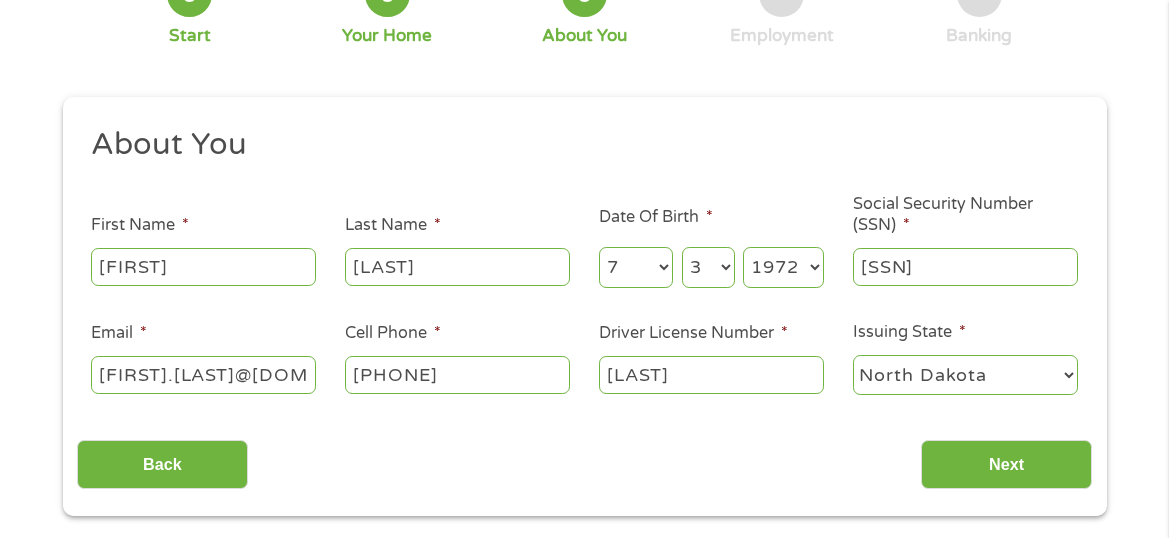 scroll, scrollTop: 200, scrollLeft: 0, axis: vertical 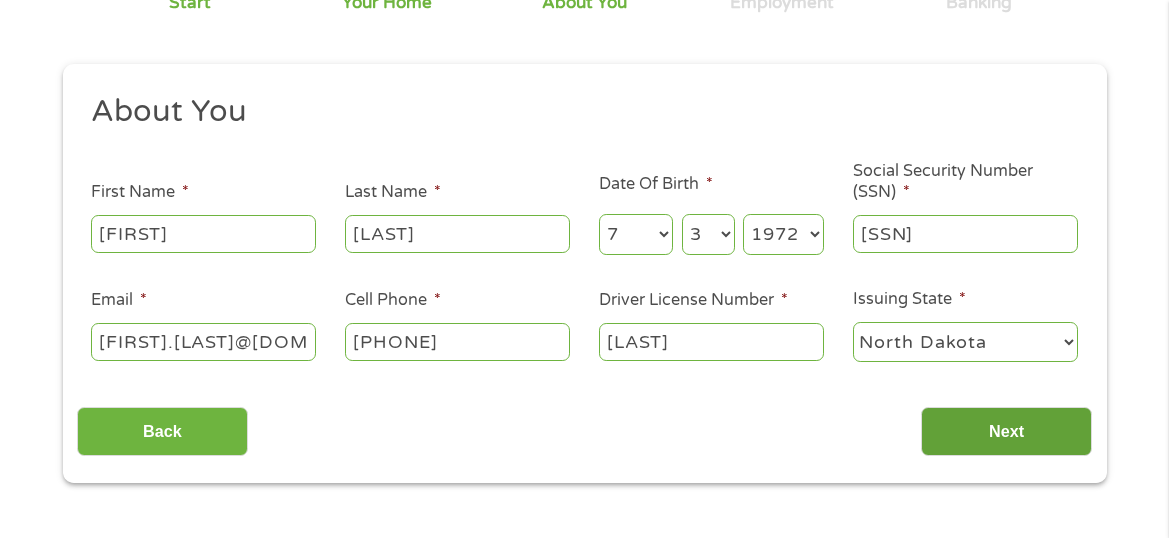 type on "[LAST]" 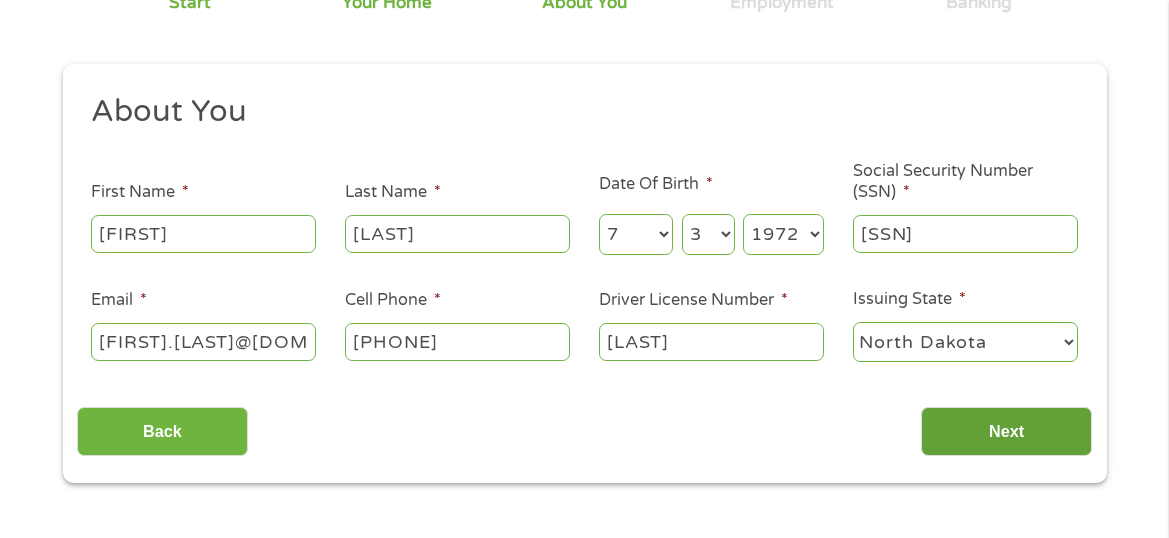 scroll, scrollTop: 8, scrollLeft: 8, axis: both 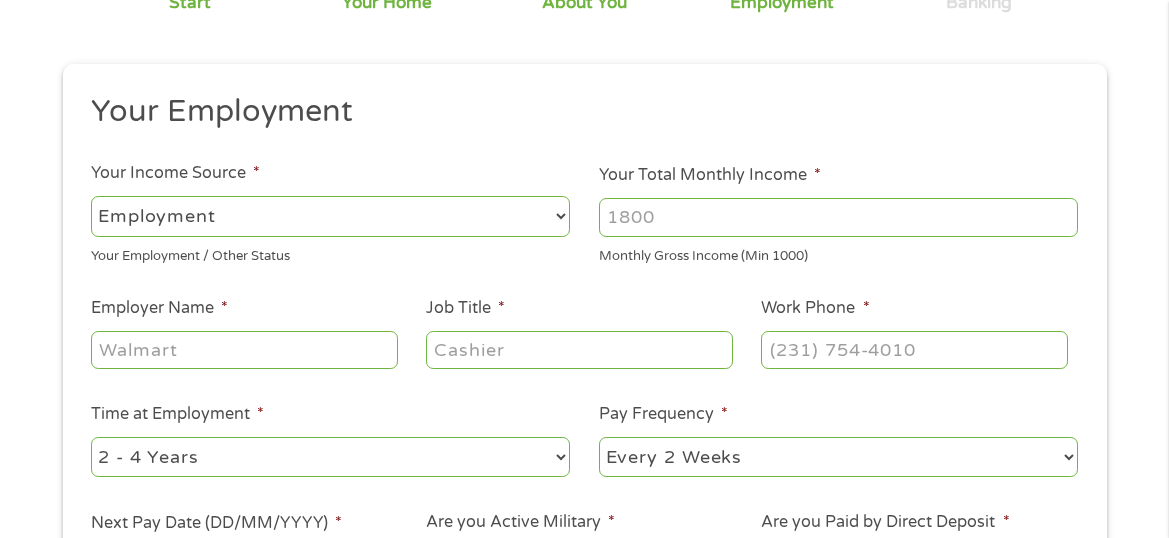 click on "Your Total Monthly Income *" at bounding box center [838, 217] 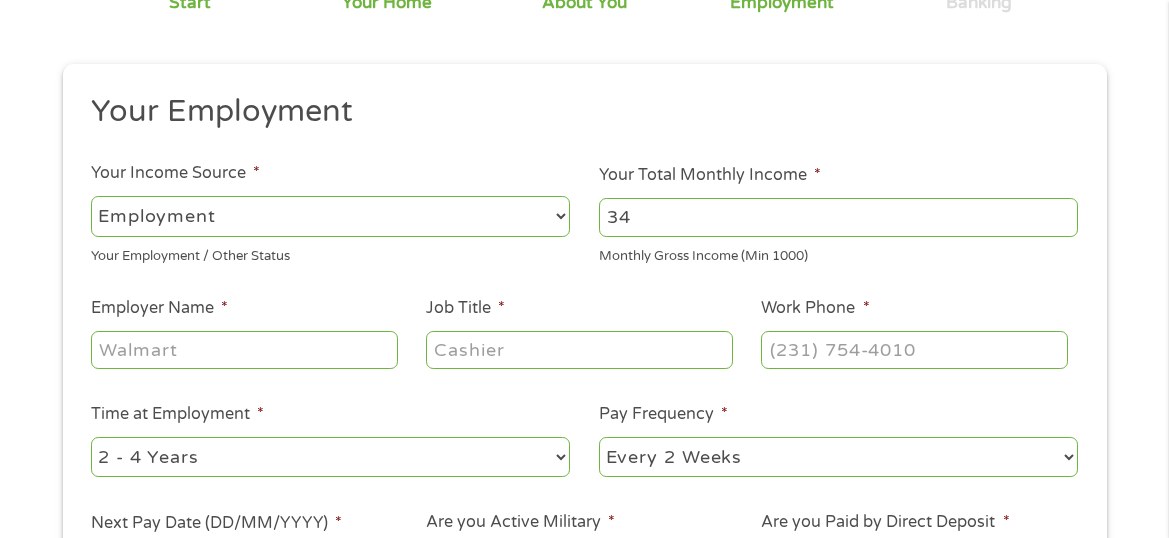 type on "3" 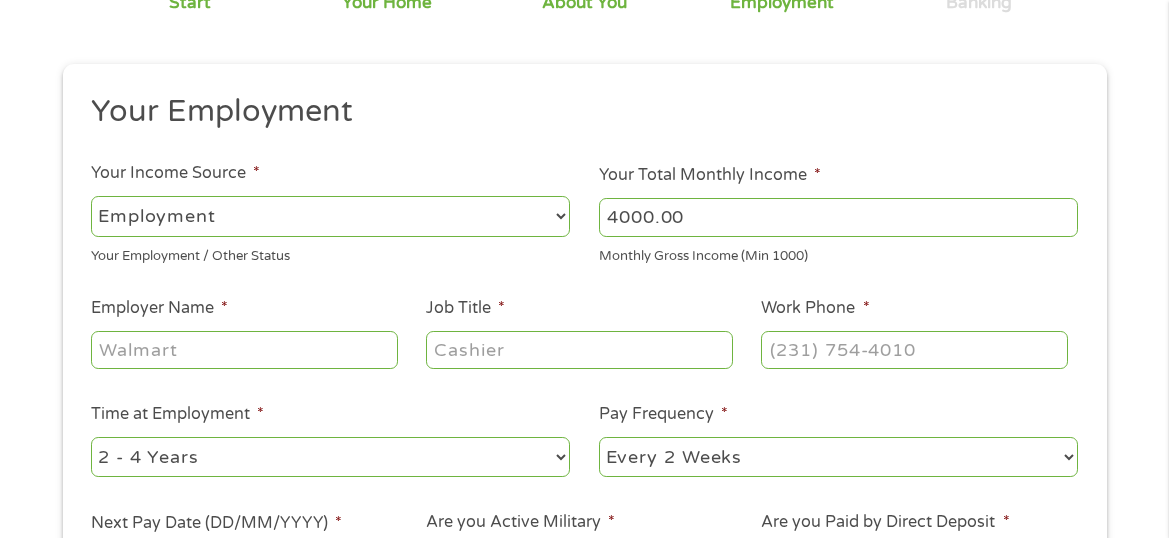 type on "4000.00" 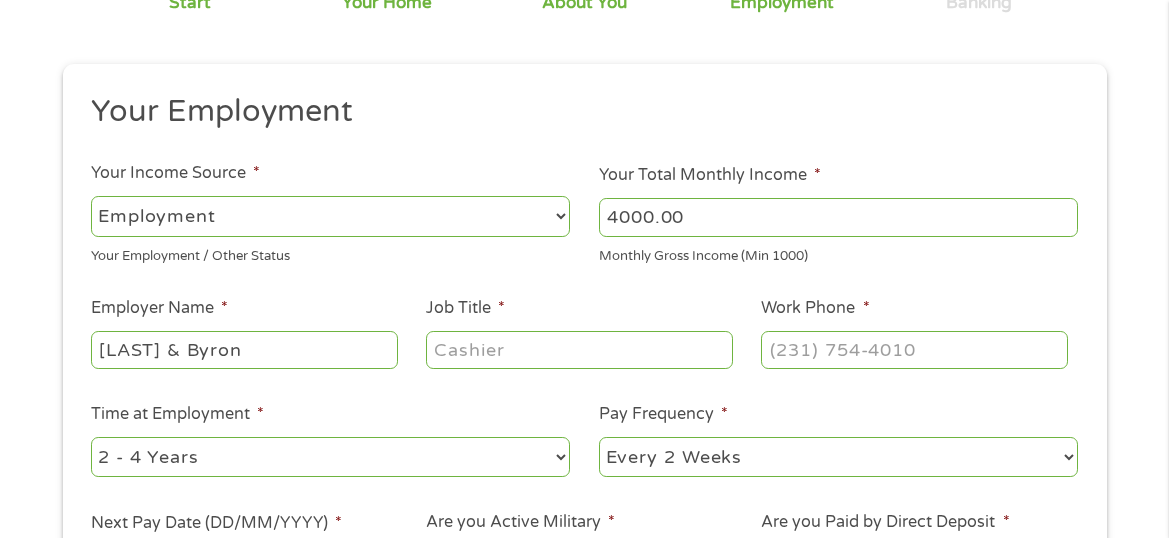 type on "[LAST] & Byron" 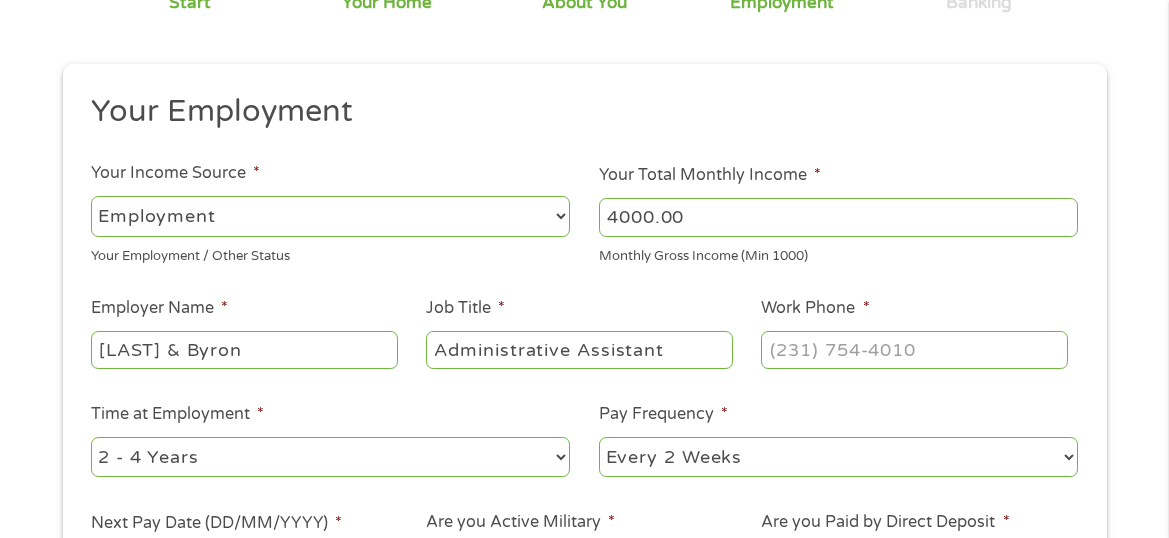 type on "Administrative Assistant" 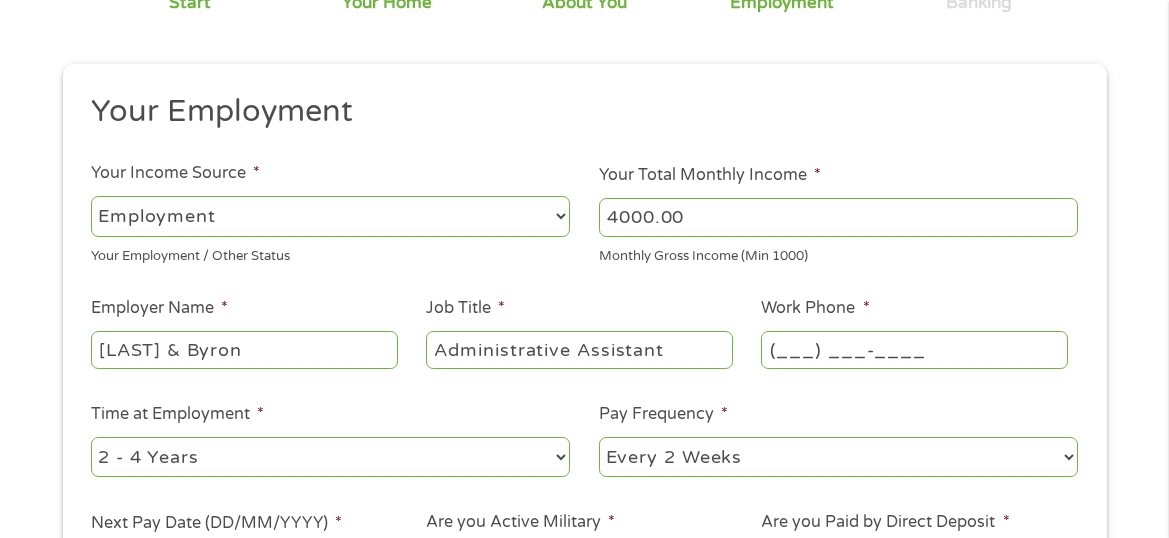 click on "(___) ___-____" at bounding box center (914, 350) 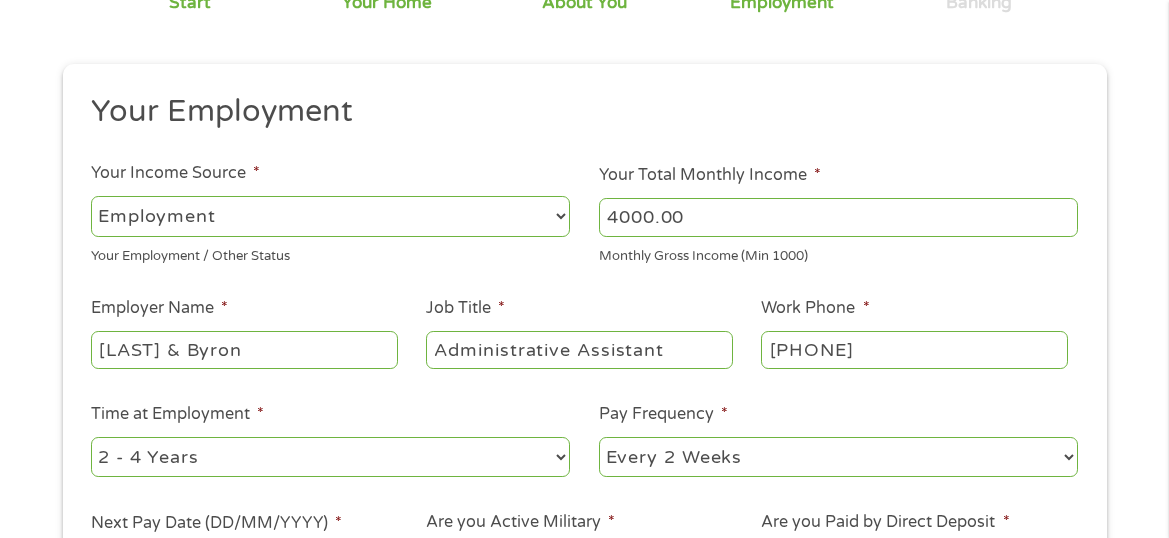 type on "[PHONE]" 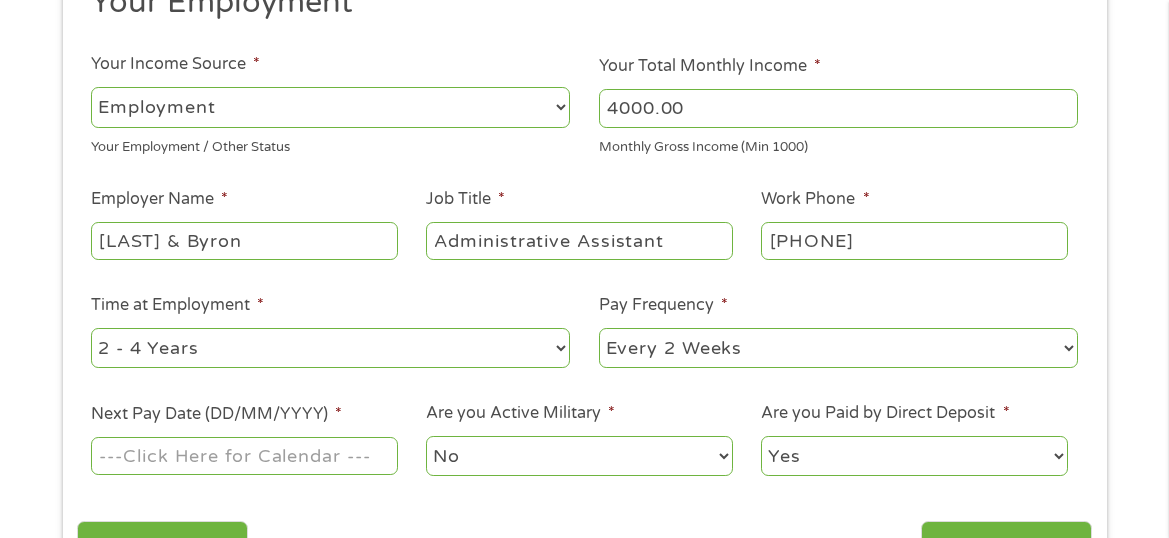 scroll, scrollTop: 500, scrollLeft: 0, axis: vertical 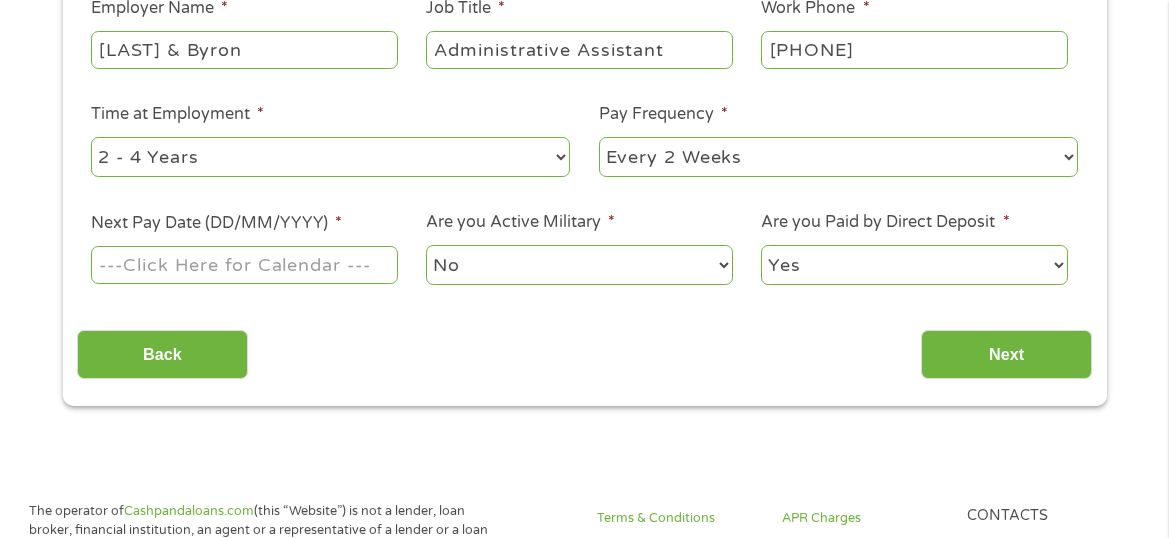 click on "--- Choose one --- 1 Year or less 1 - 2 Years 2 - 4 Years Over 4 Years" at bounding box center (330, 157) 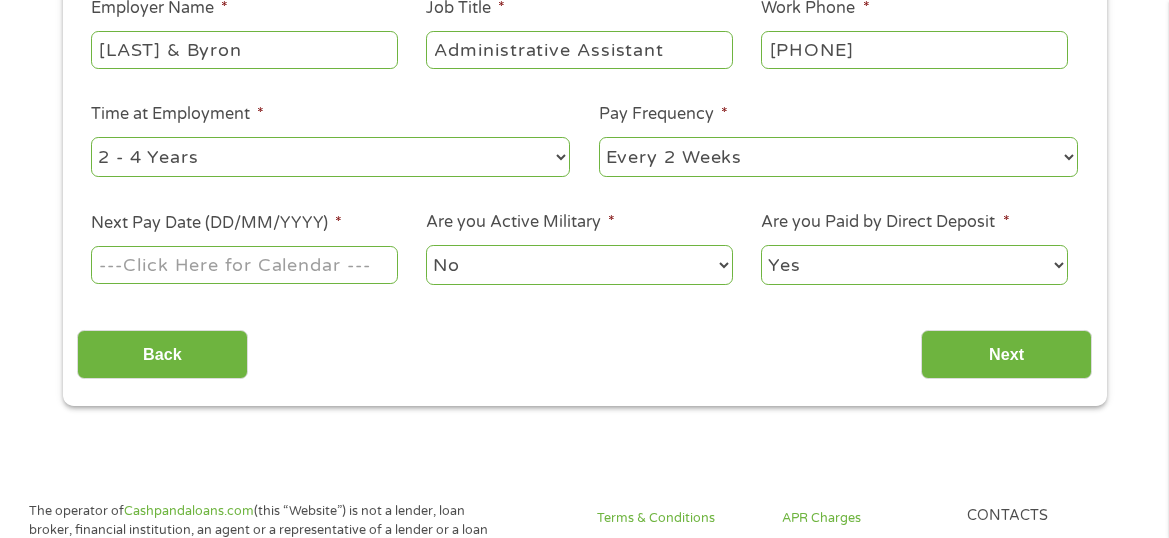 select on "12months" 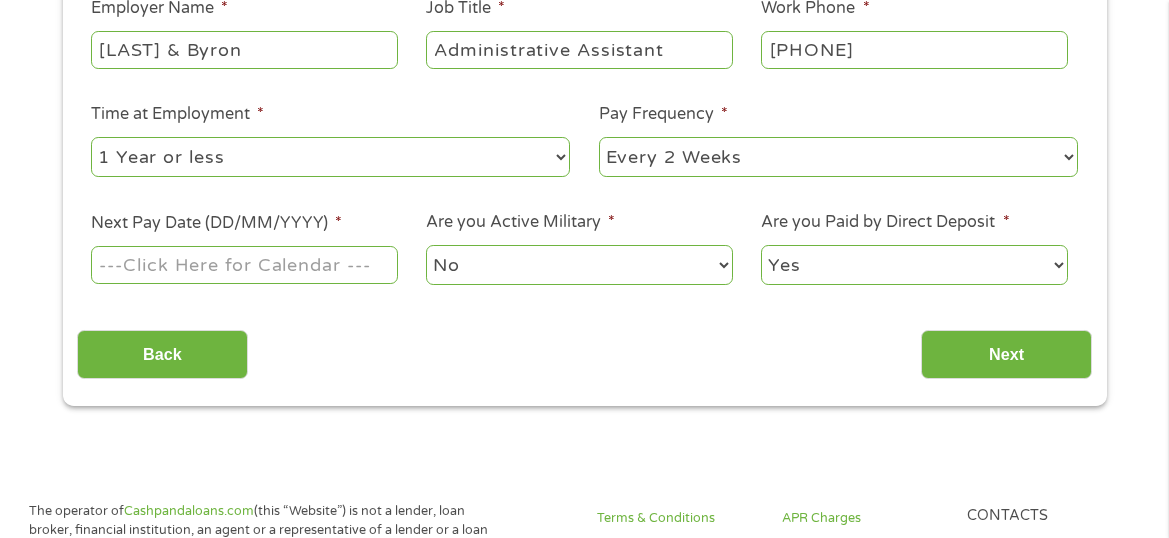 click on "--- Choose one --- 1 Year or less 1 - 2 Years 2 - 4 Years Over 4 Years" at bounding box center (330, 157) 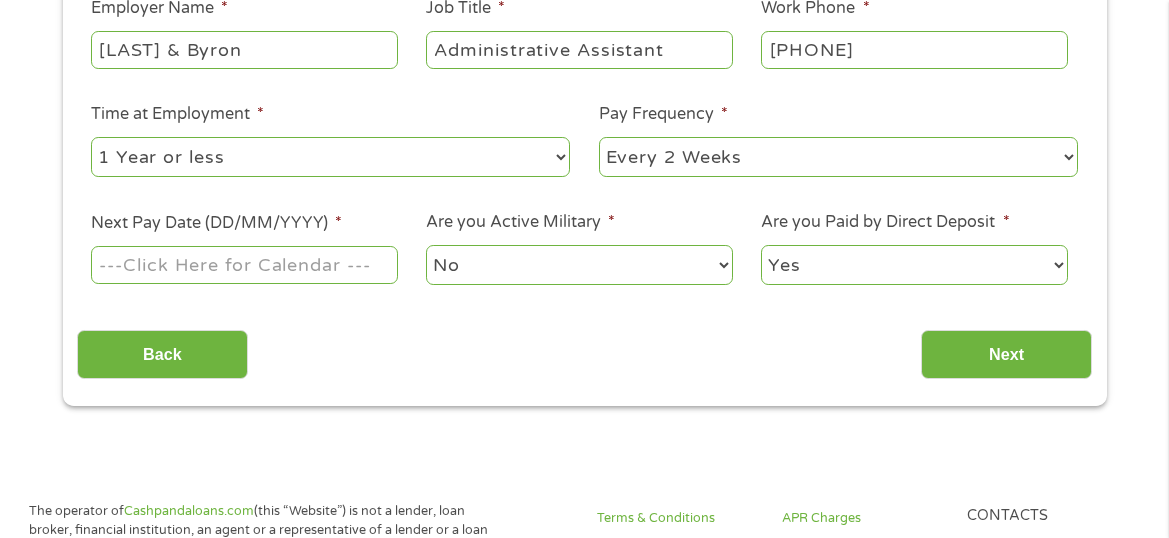 click on "--- Choose one --- Every 2 Weeks Every Week Monthly Semi-Monthly" at bounding box center [838, 157] 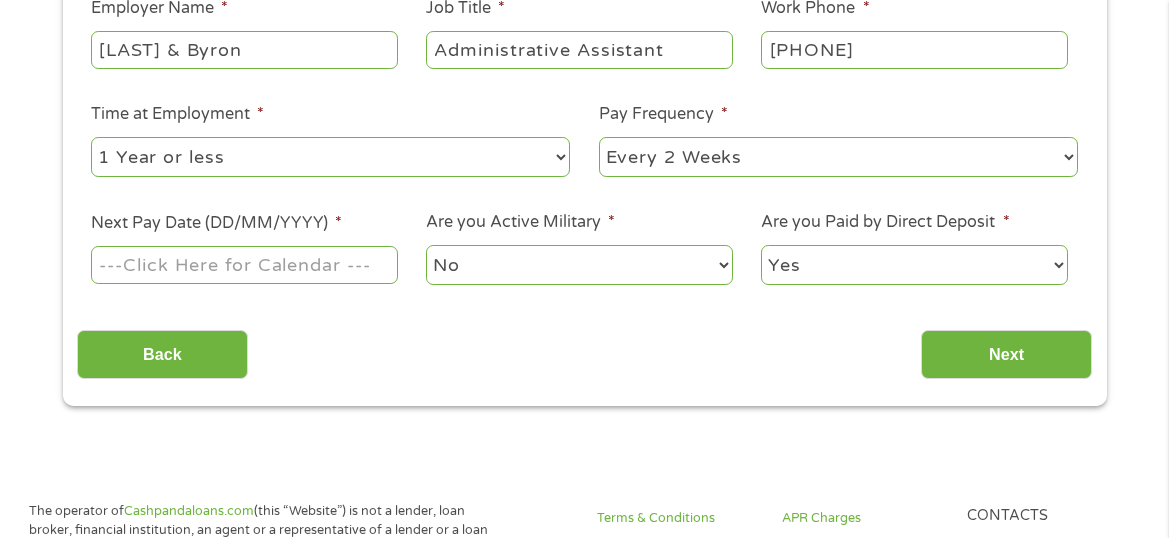 select on "semimonthly" 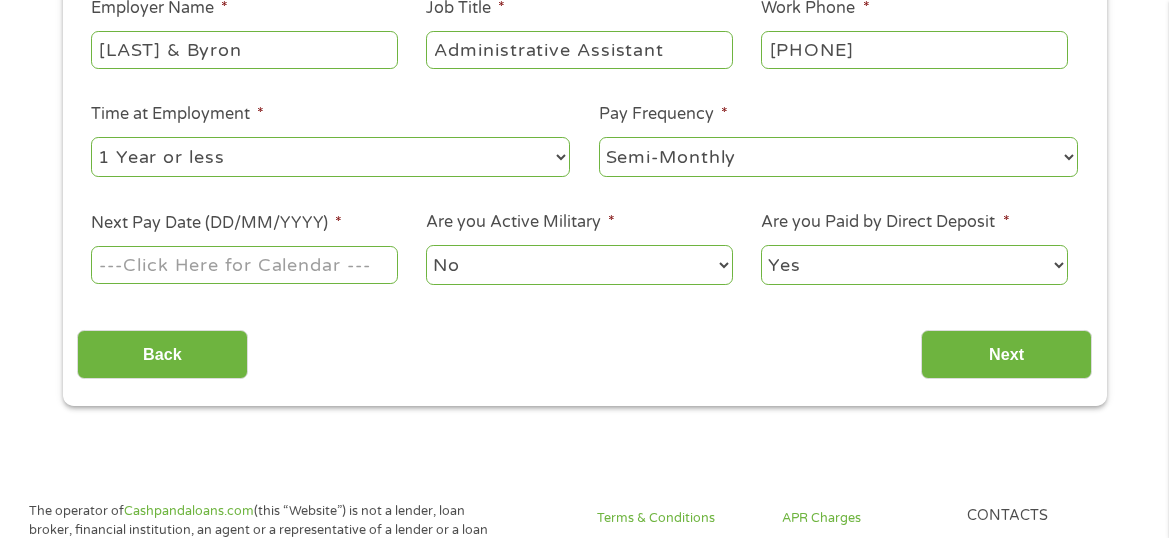 click on "--- Choose one --- Every 2 Weeks Every Week Monthly Semi-Monthly" at bounding box center (838, 157) 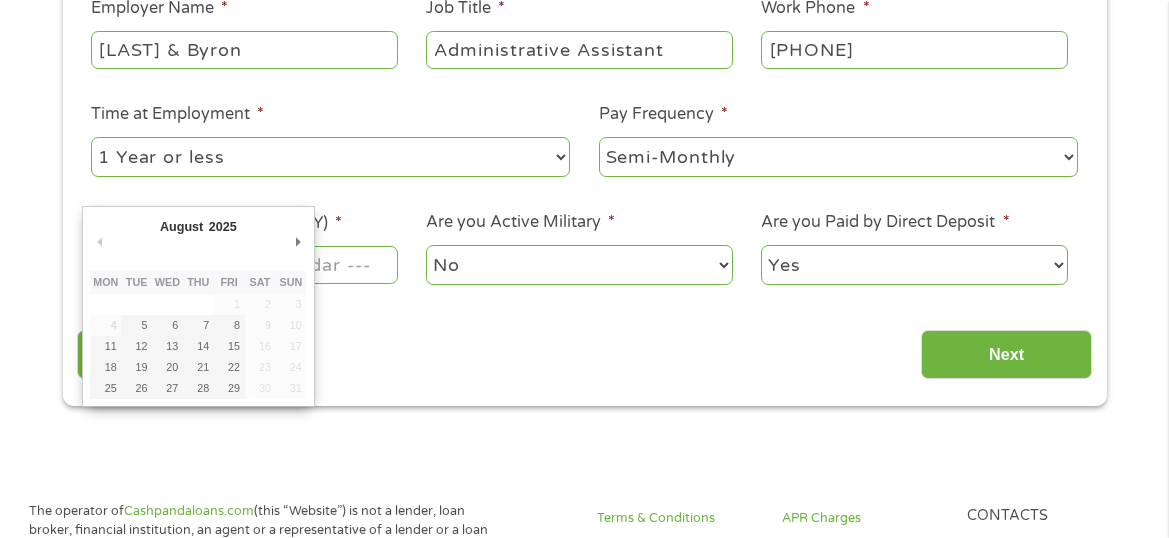 click on "Home   Get Loan Offer   How it works   FAQs   Blog   Cash Loans   Quick Loans   Online Loans   Payday Loans   Cash Advances   Préstamos   Paycheck Loans Near Me   Artificial Intelligence Loans   Contact Us                     1         Start   2         Your Home   3         About You   4         Employment   5         Banking   6
This field is hidden when viewing the form gclid Cj0KCQjwtMHEBhC-ARIsABua5iSUHUMKqvJqghw5lg181c8BpWY61xKCiQ4ax_LfDDPbMtEM4qPTx5kaAslrEALw_wcB This field is hidden when viewing the form Referrer https://www.cashpandaloans.com/payday-loans/?medium=adwords&source=adwords&campaign=22082442849&adgroup=171710594054&creative=711039648649&position=&keyword=tribal%20payday%20loans&utm_term=searchterm&matchtype=e&device=c&network=g&gad_source=1&gad_campaignid=22082442849&gbraid=0AAAAABxw2IgLLIVOVKVfUH6LZYixHBoE7&gclid=Cj0KCQjwtMHEBhC-ARIsABua5iSUHUMKqvJqghw5lg181c8BpWY61xKCiQ4ax_LfDDPbMtEM4qPTx5kaAslrEALw_wcB Source adwords" at bounding box center (584, 884) 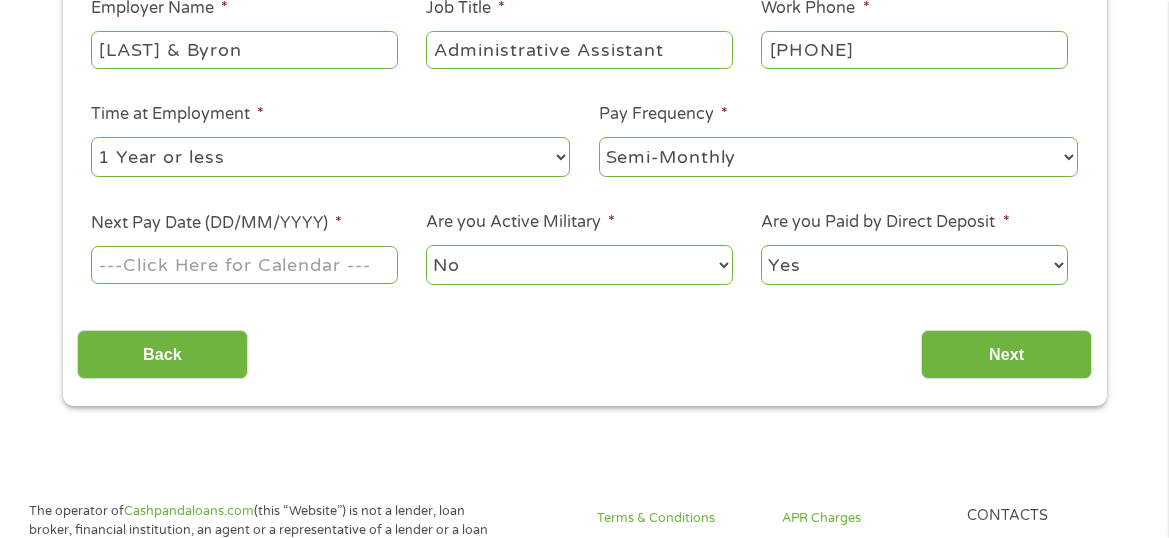 click on "Next Pay Date (DD/MM/YYYY) *" at bounding box center [244, 265] 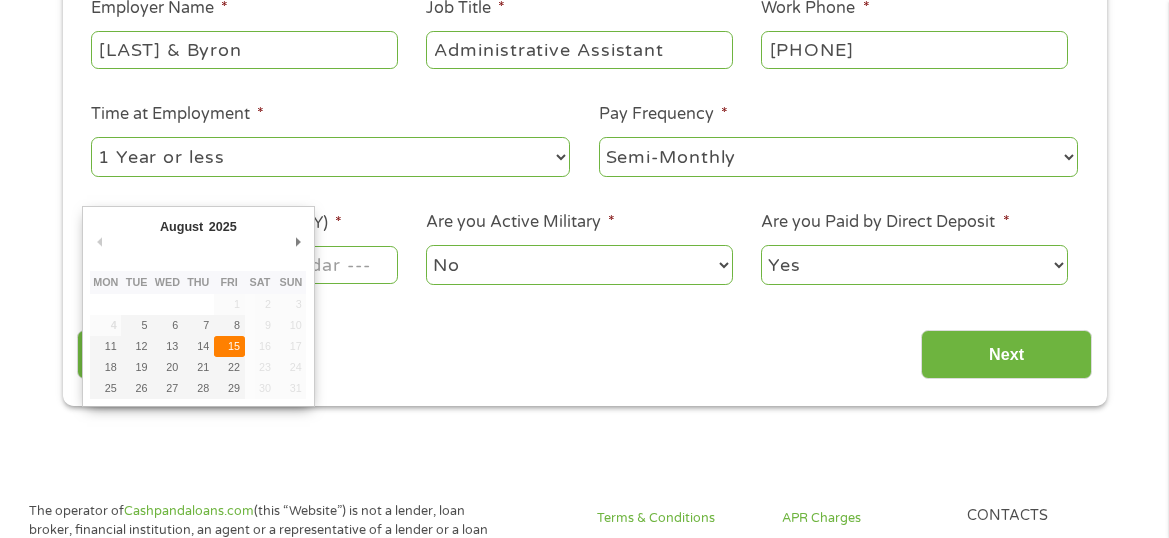 type on "15/08/2025" 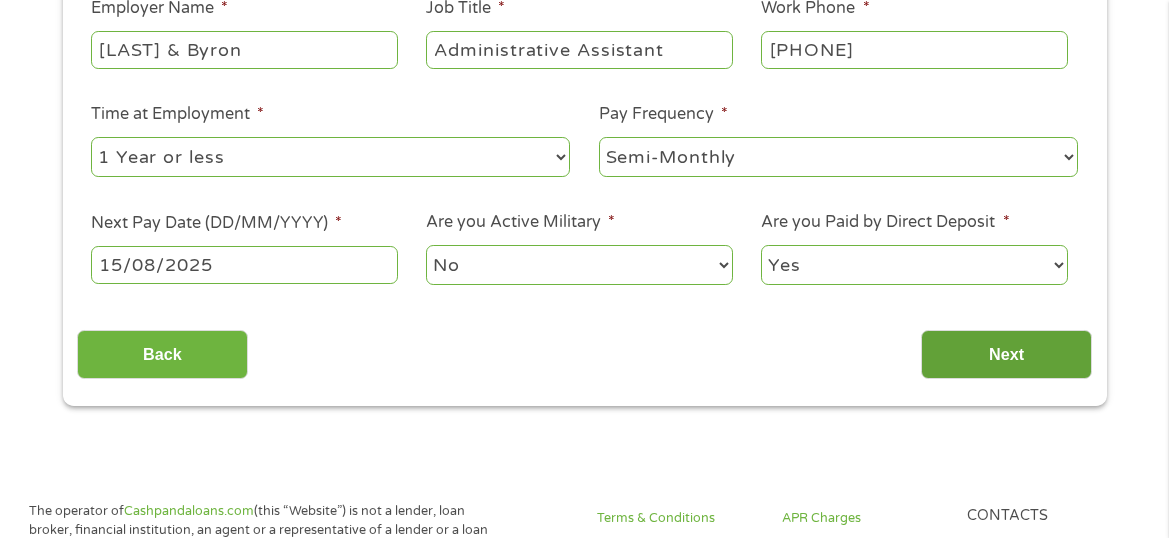 click on "Next" at bounding box center [1006, 354] 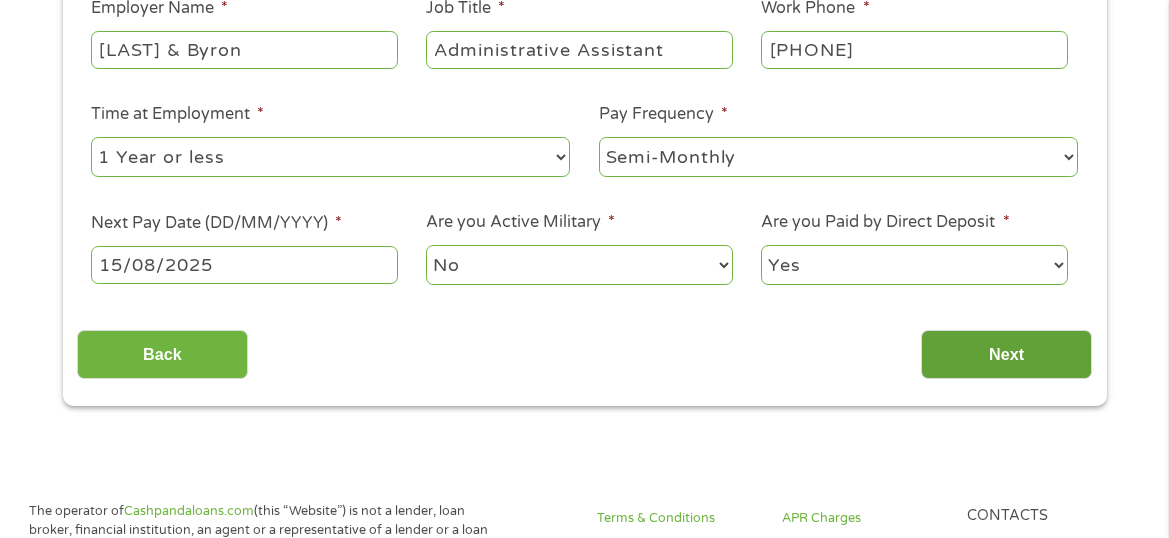 scroll, scrollTop: 8, scrollLeft: 8, axis: both 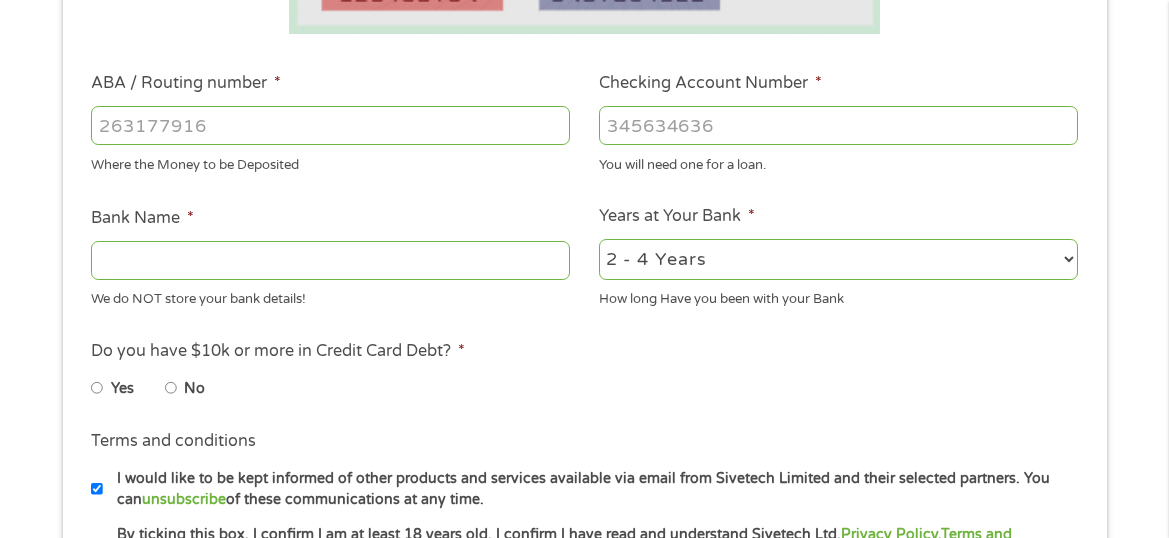 type on "[CREDIT CARD]" 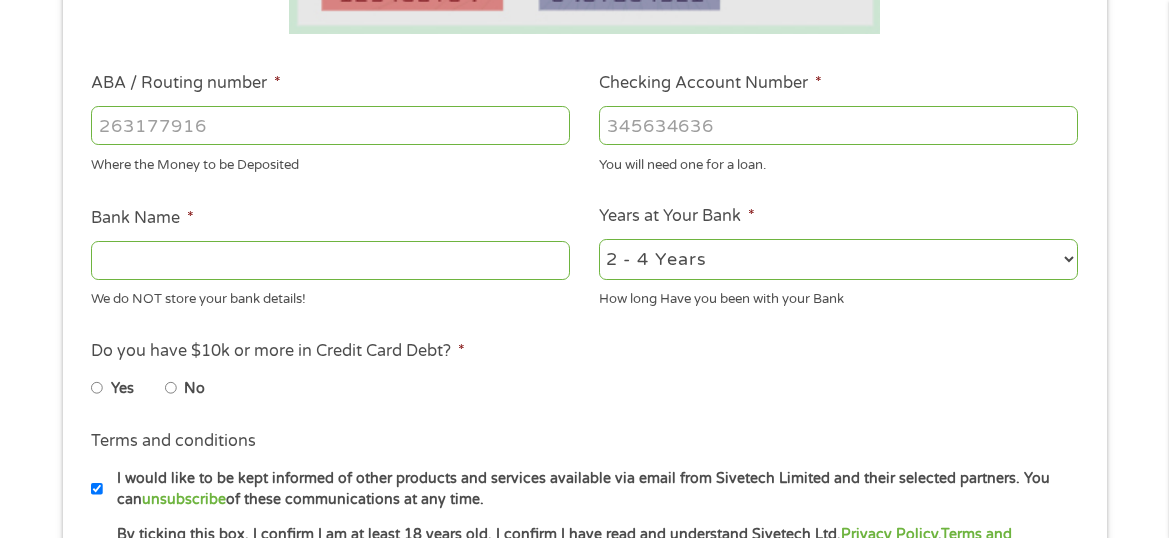 type on "CAPITAL ONE NA" 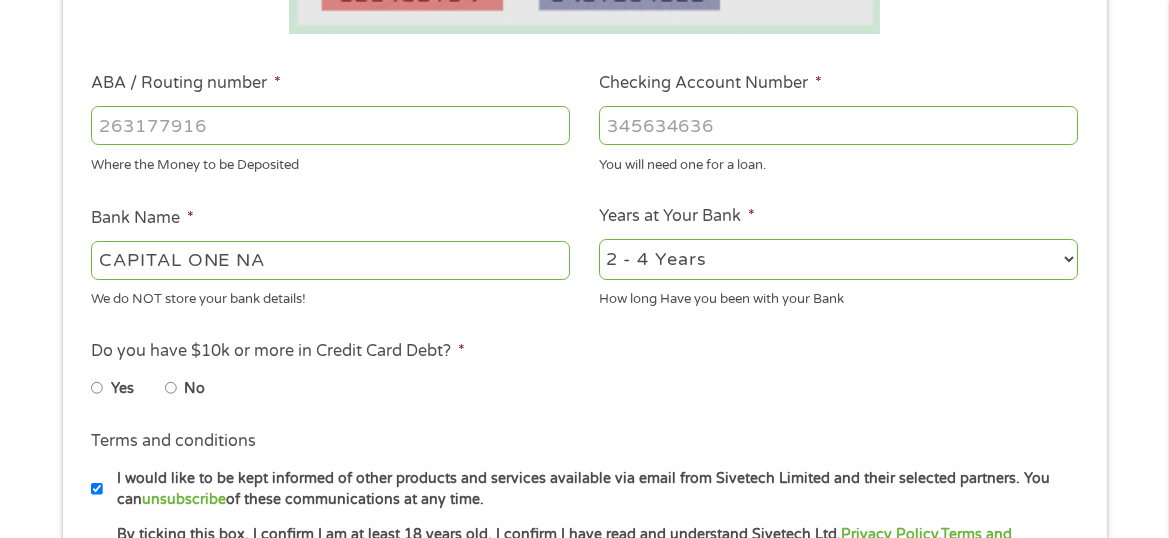 type on "[CREDIT CARD]" 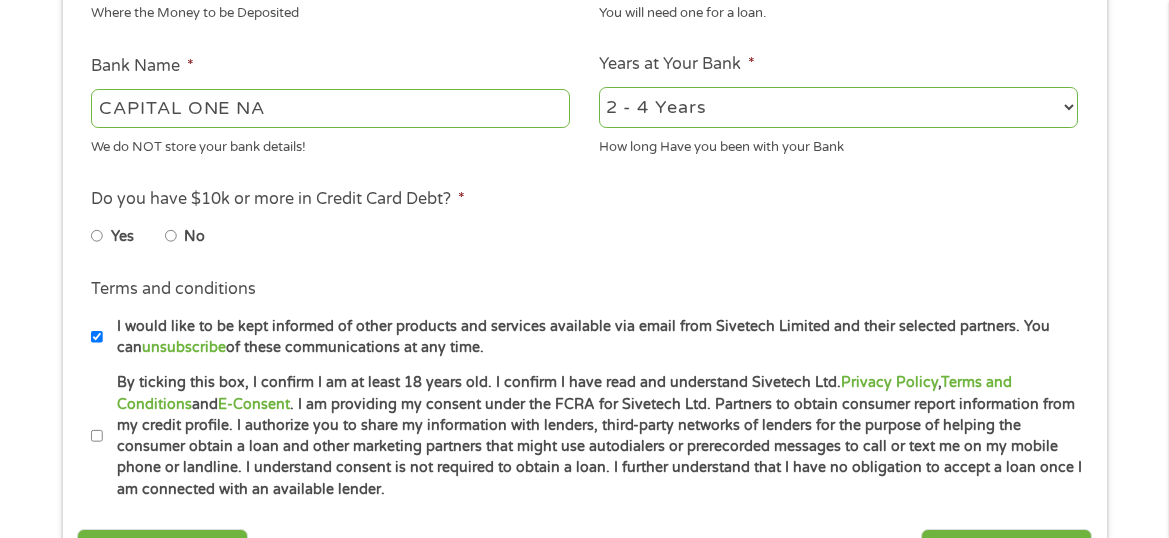 scroll, scrollTop: 800, scrollLeft: 0, axis: vertical 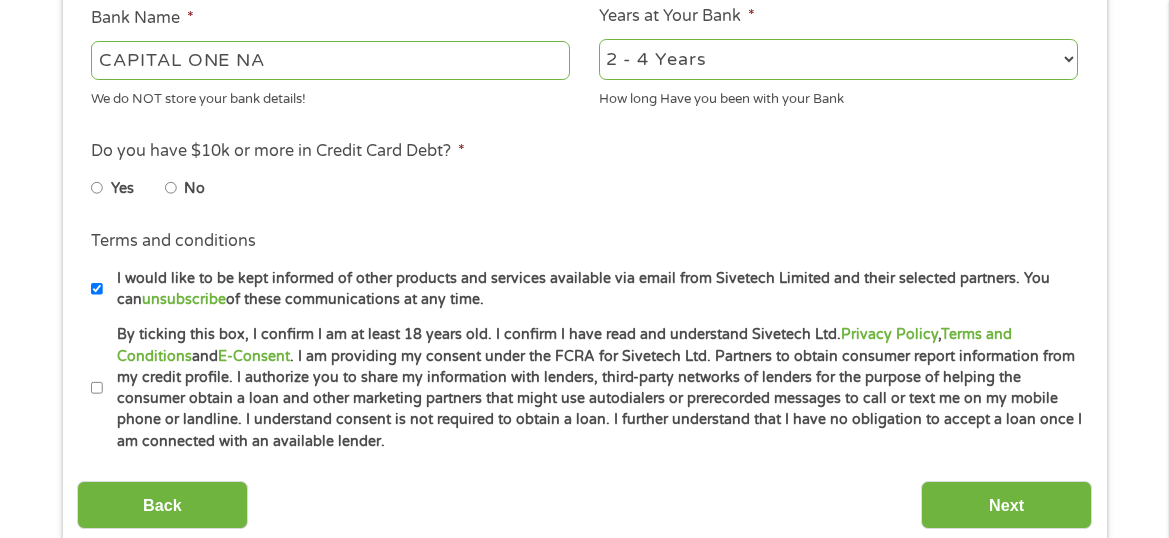 type on "[CREDIT CARD]" 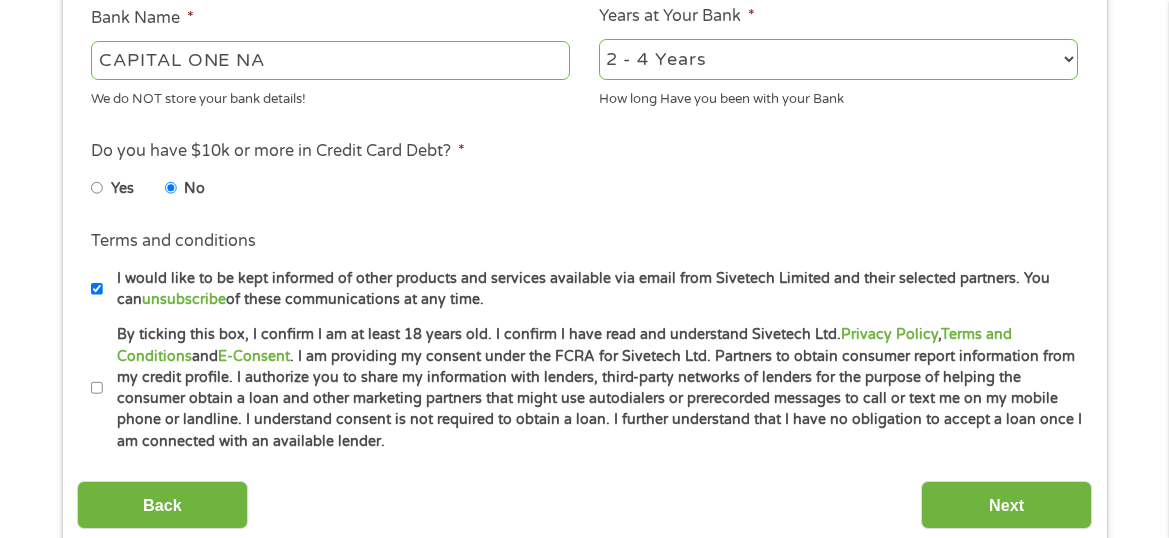 click on "By ticking this box, I confirm I am at least 18 years old. I confirm I have read and understand Sivetech Ltd.  Privacy Policy ,  Terms and Conditions  and  E-Consent . I am providing my consent under the FCRA for Sivetech Ltd. Partners to obtain consumer report information from my credit profile. I authorize you to share my information with lenders, third-party networks of lenders for the purpose of helping the consumer obtain a loan and other marketing partners that might use autodialers or prerecorded messages to call or text me on my mobile phone or landline. I understand consent is not required to obtain a loan. I further understand that I have no obligation to accept a loan once I am connected with an available lender." at bounding box center (97, 388) 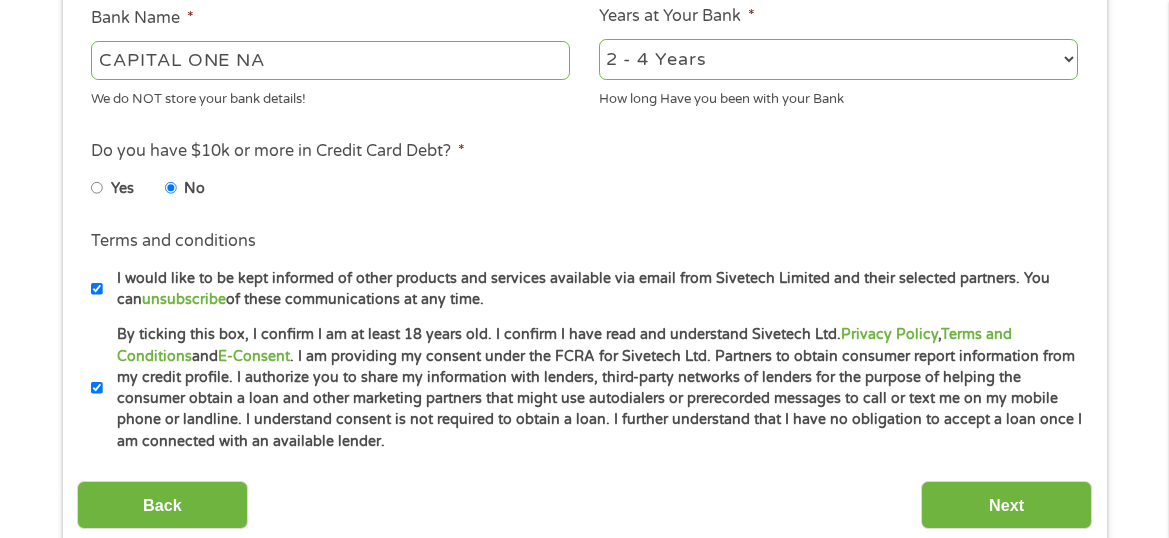 click on "I would like to be kept informed of other products and services available via email from Sivetech Limited and their selected partners. You can   unsubscribe   of these communications at any time." at bounding box center [97, 289] 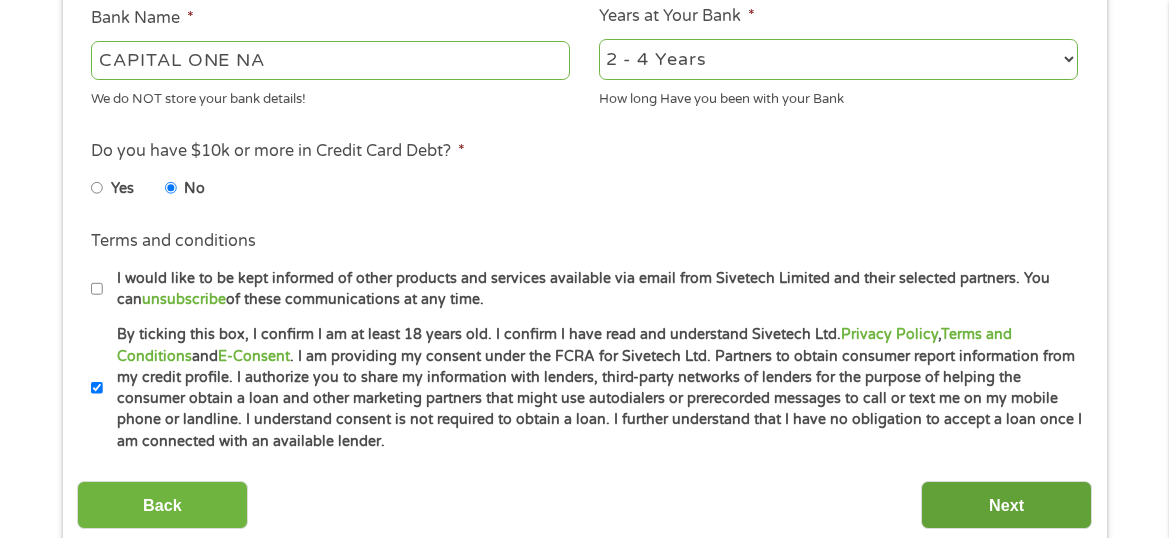 click on "Next" at bounding box center (1006, 505) 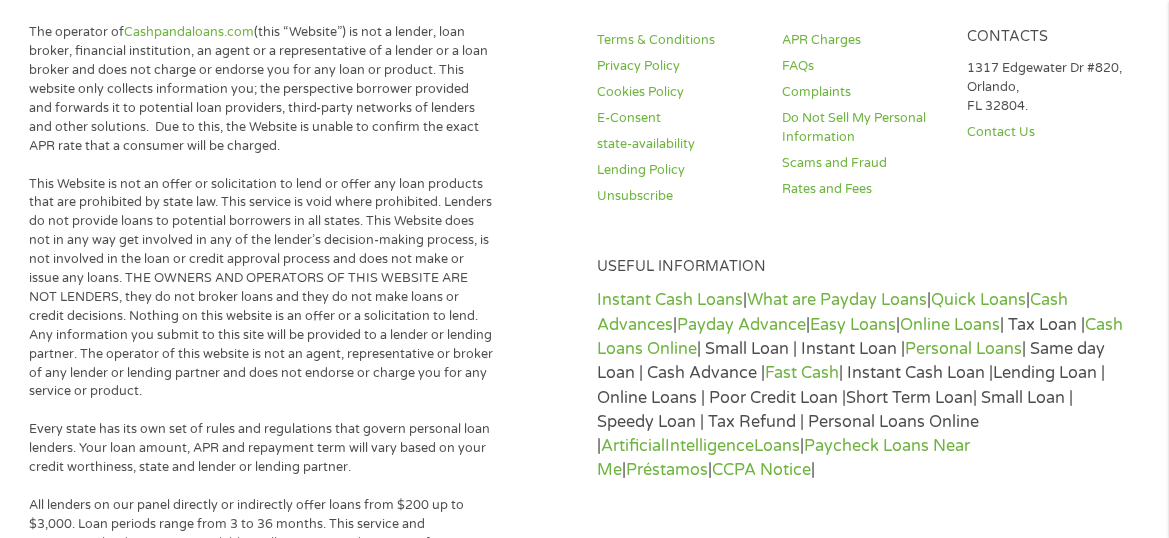 scroll, scrollTop: 8, scrollLeft: 8, axis: both 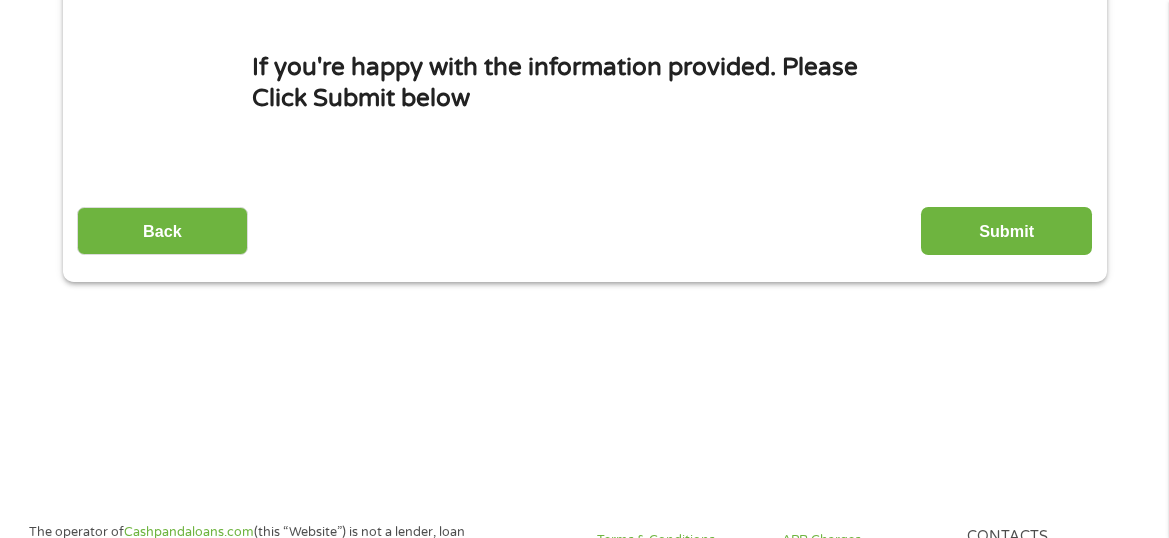 click on "Submit" at bounding box center (1006, 231) 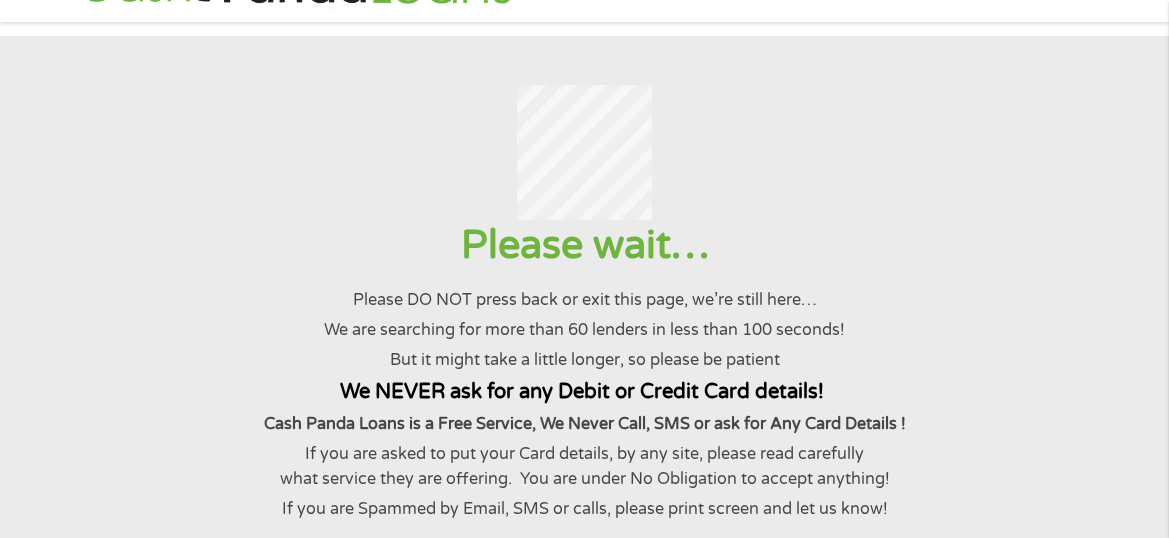 scroll, scrollTop: 0, scrollLeft: 0, axis: both 